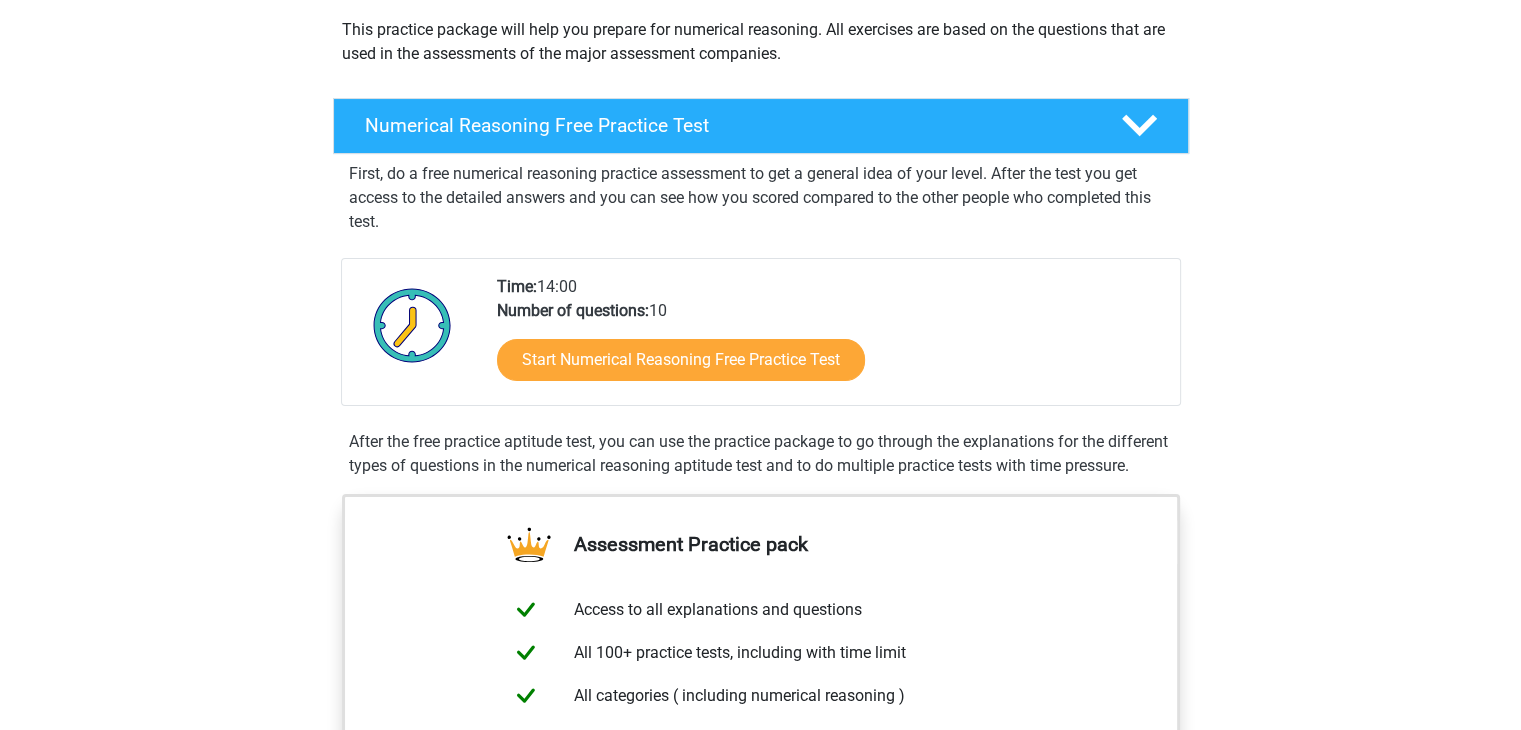 scroll, scrollTop: 0, scrollLeft: 0, axis: both 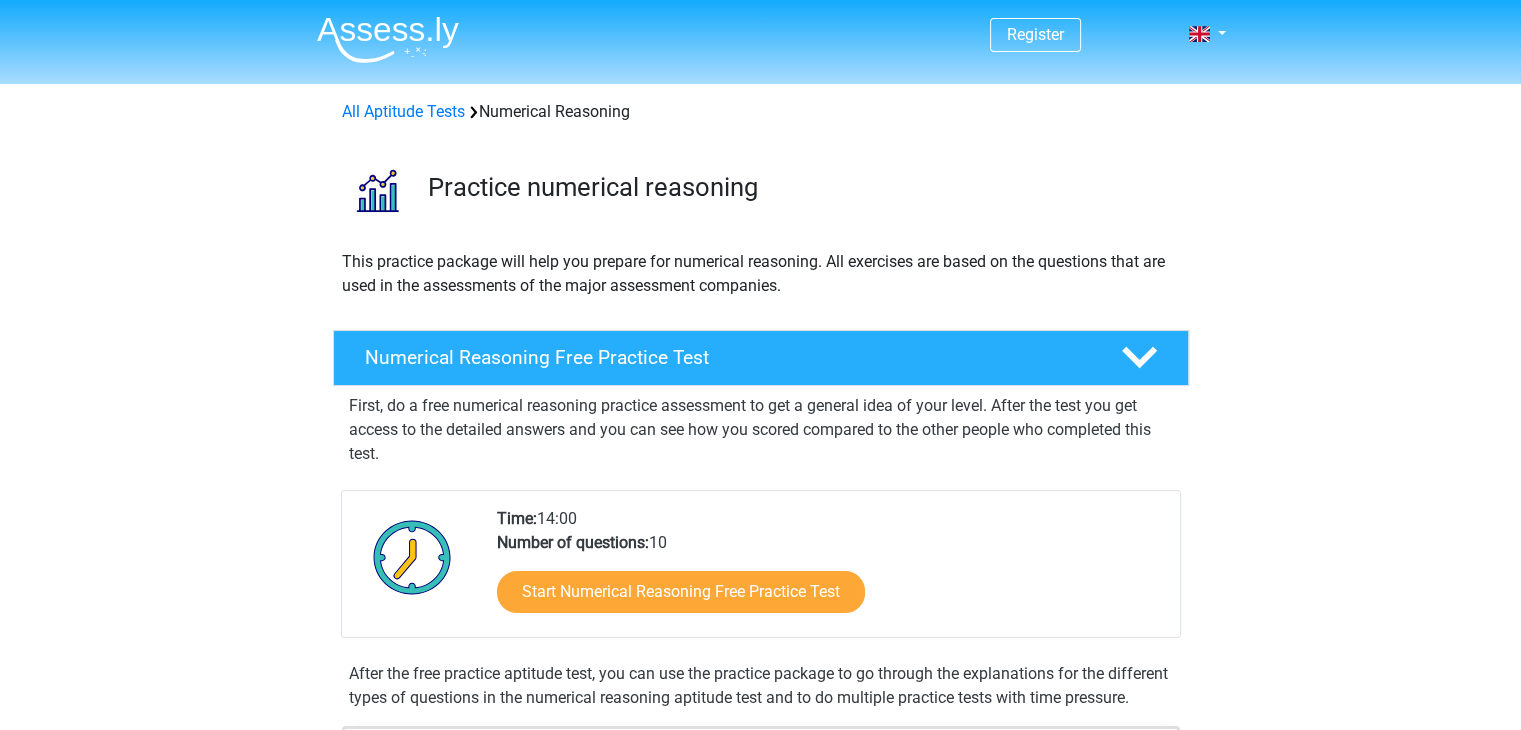 click on "Register
Nederlands
English" at bounding box center [760, 1226] 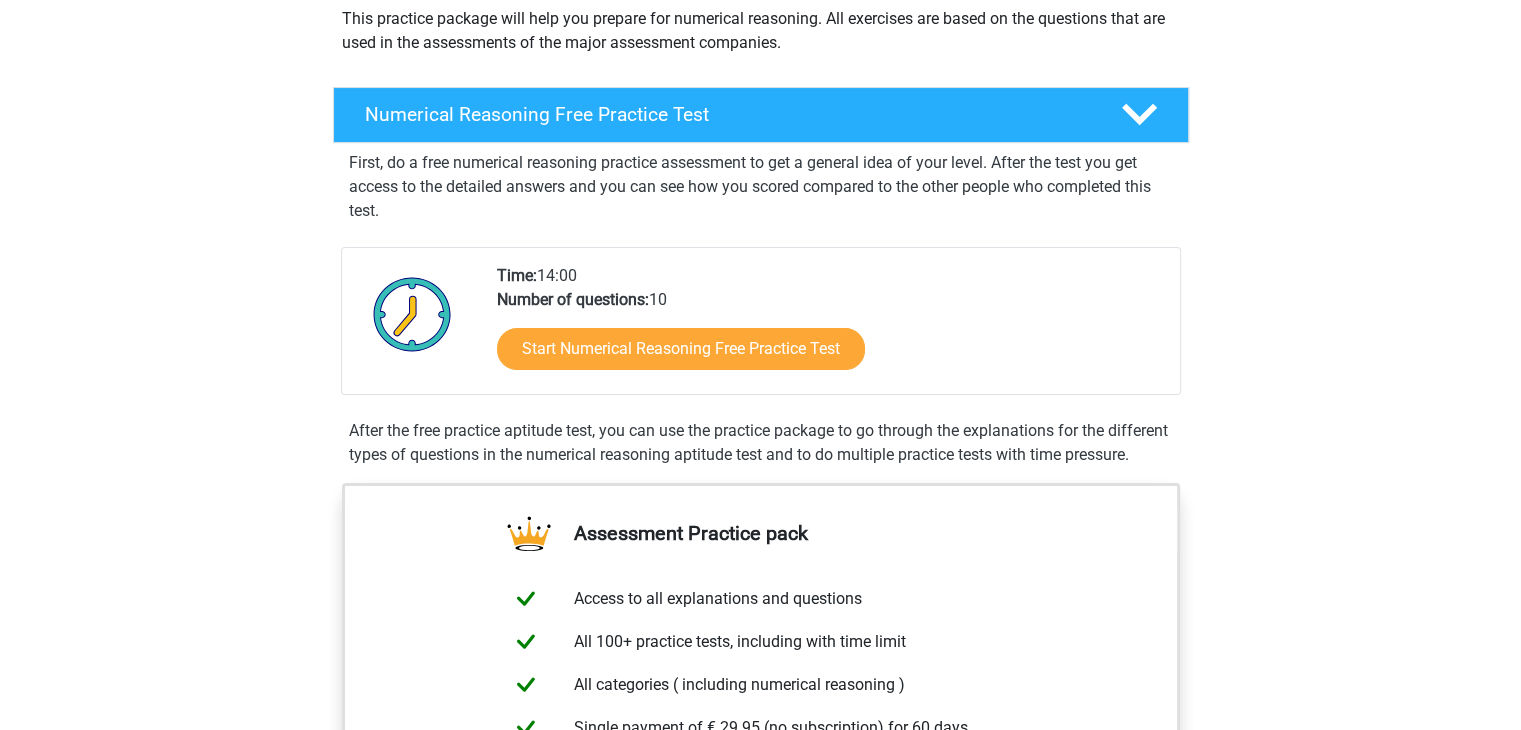 scroll, scrollTop: 300, scrollLeft: 0, axis: vertical 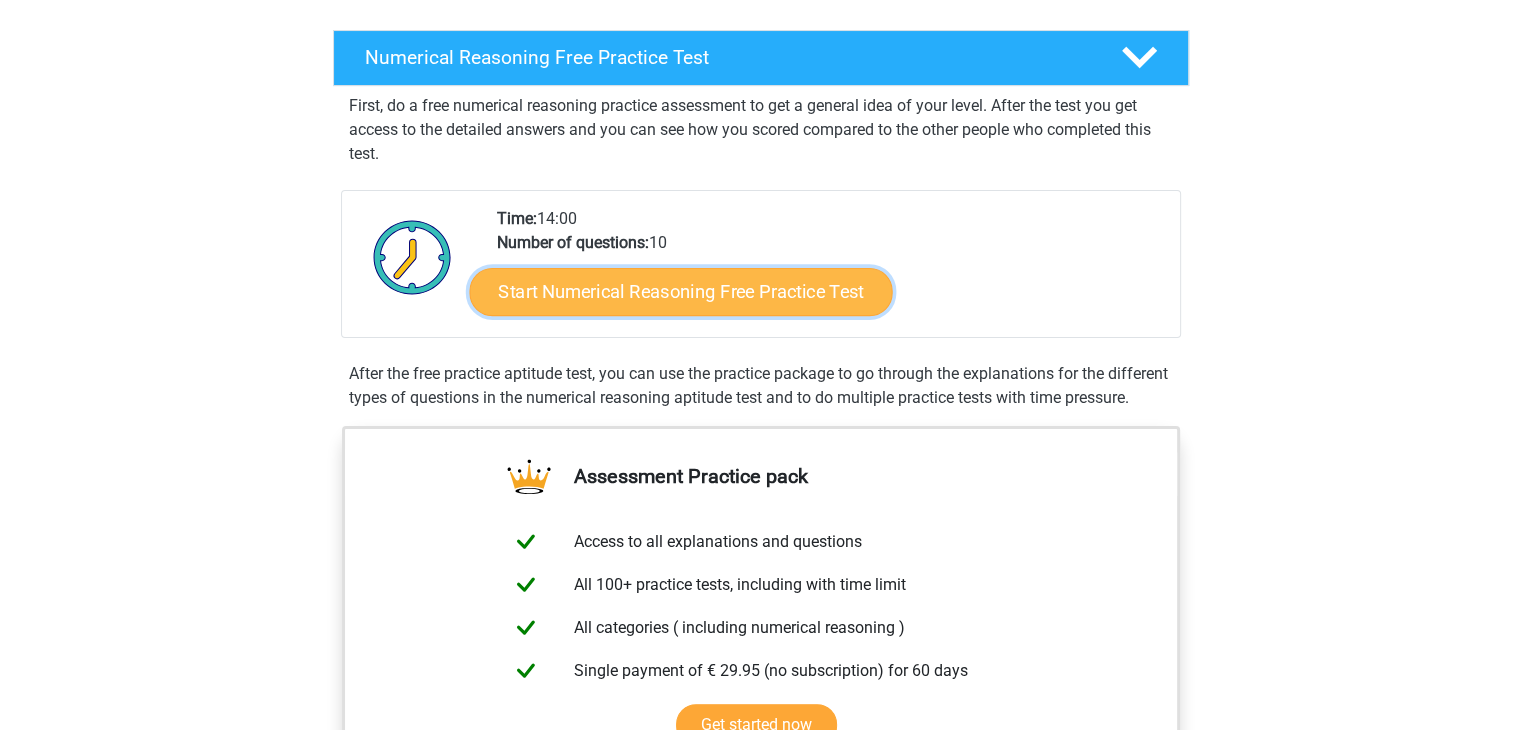 click on "Start Numerical Reasoning
Free Practice Test" at bounding box center (680, 291) 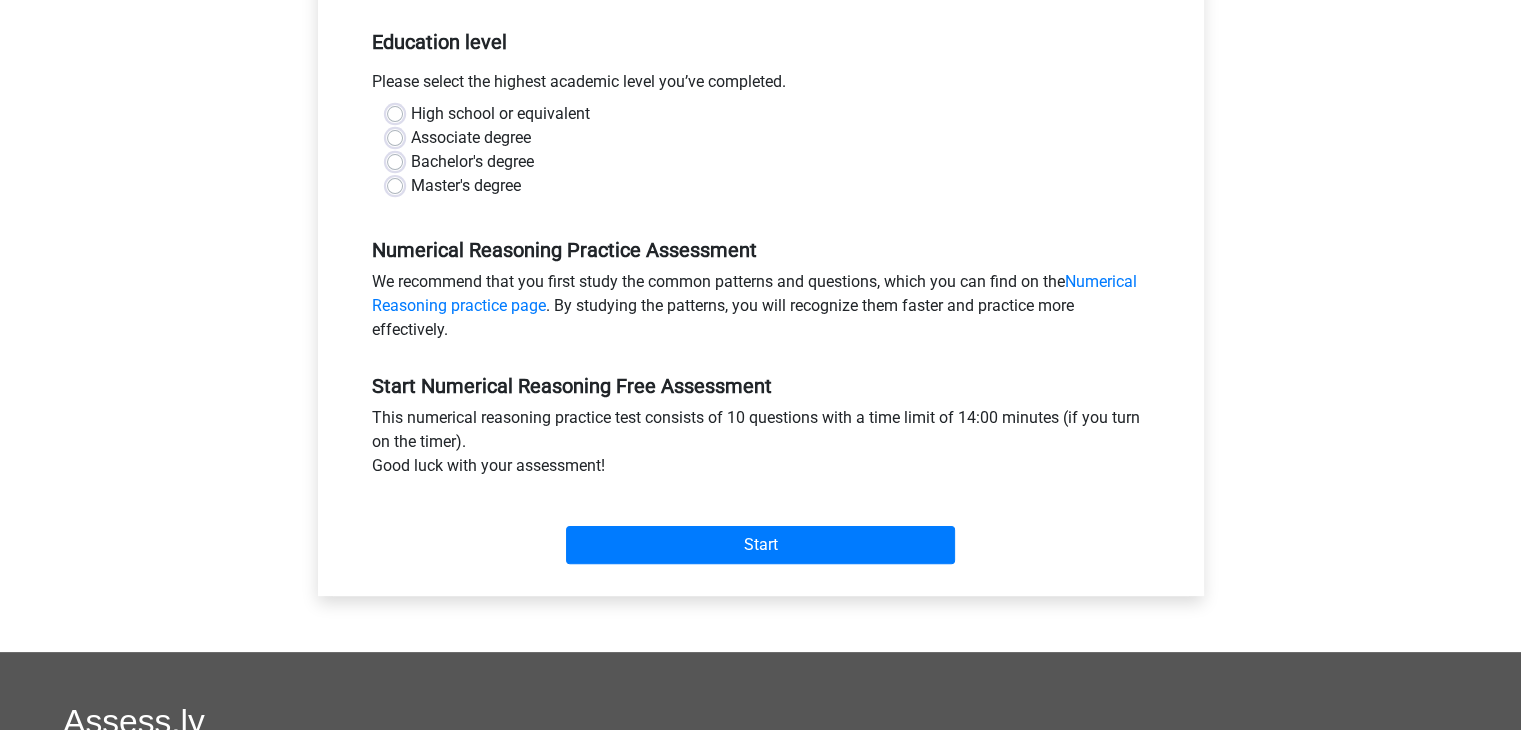 scroll, scrollTop: 300, scrollLeft: 0, axis: vertical 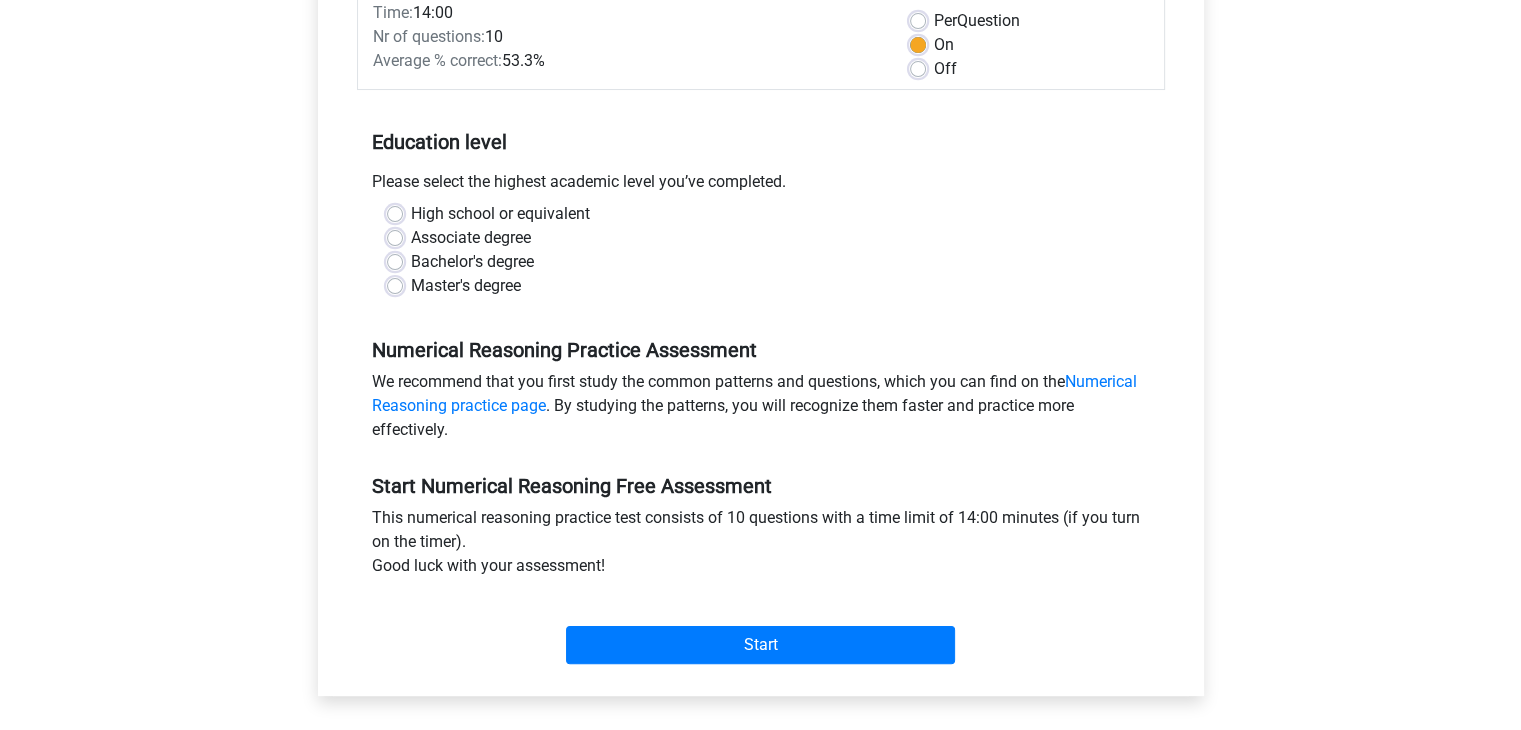 click on "Bachelor's degree" at bounding box center (472, 262) 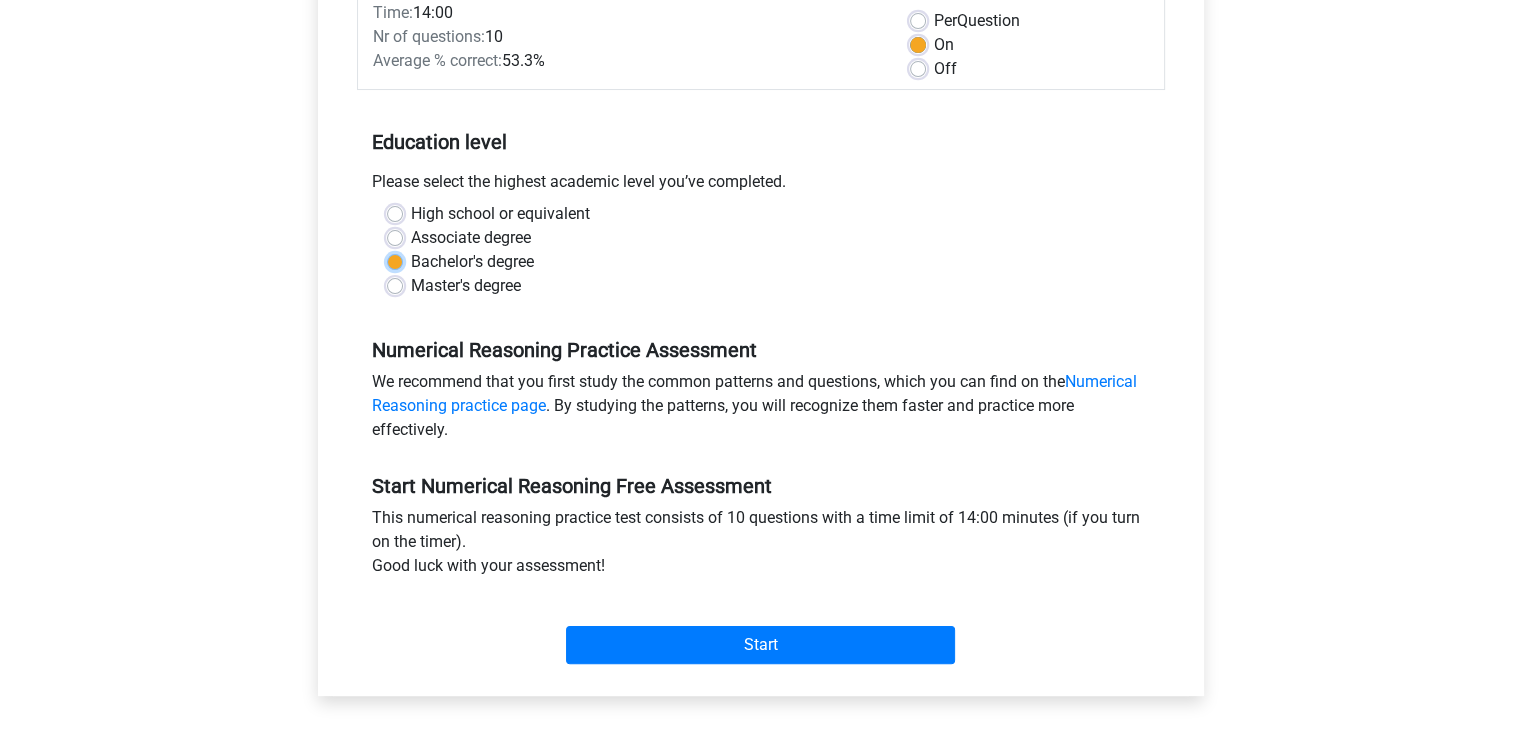 click on "Bachelor's degree" at bounding box center (395, 260) 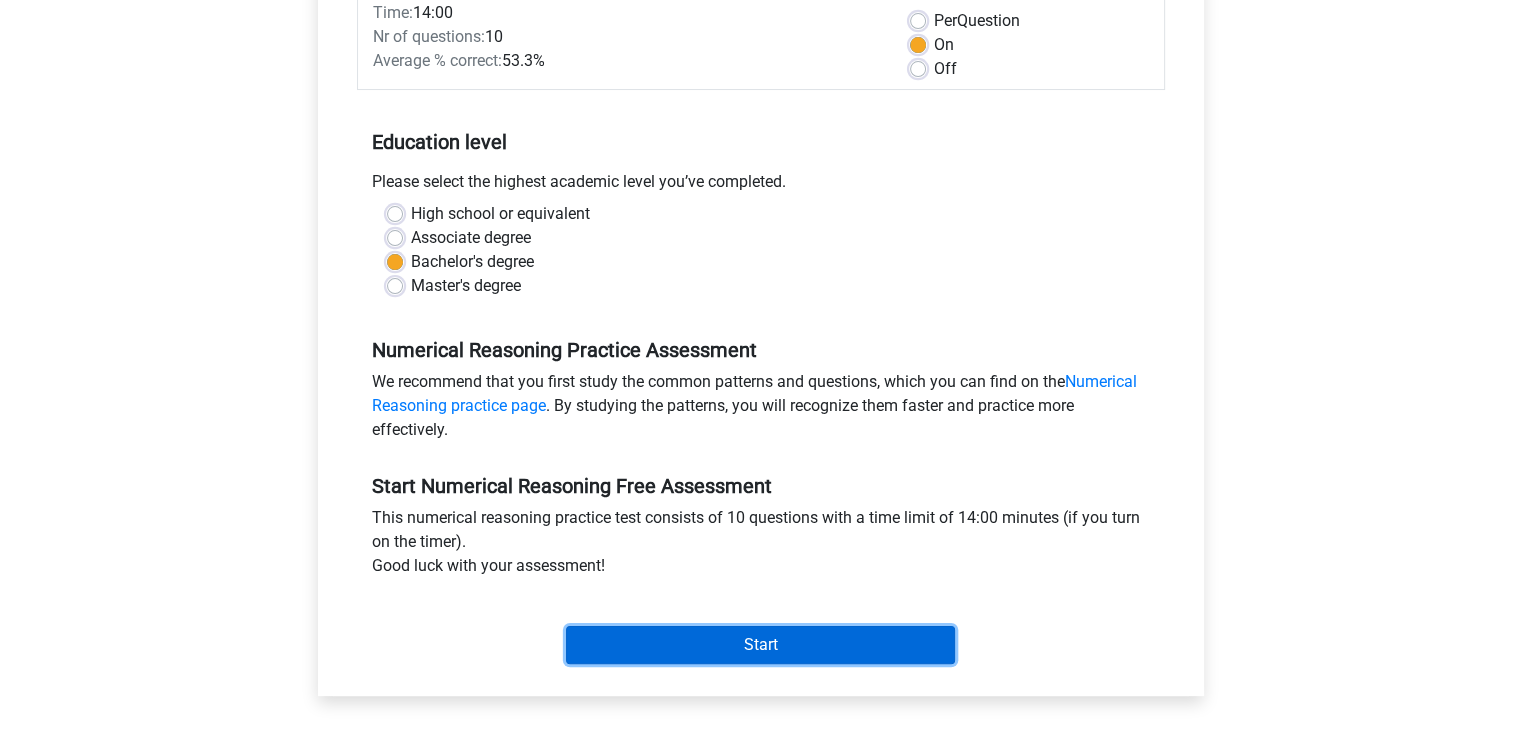 click on "Start" at bounding box center (760, 645) 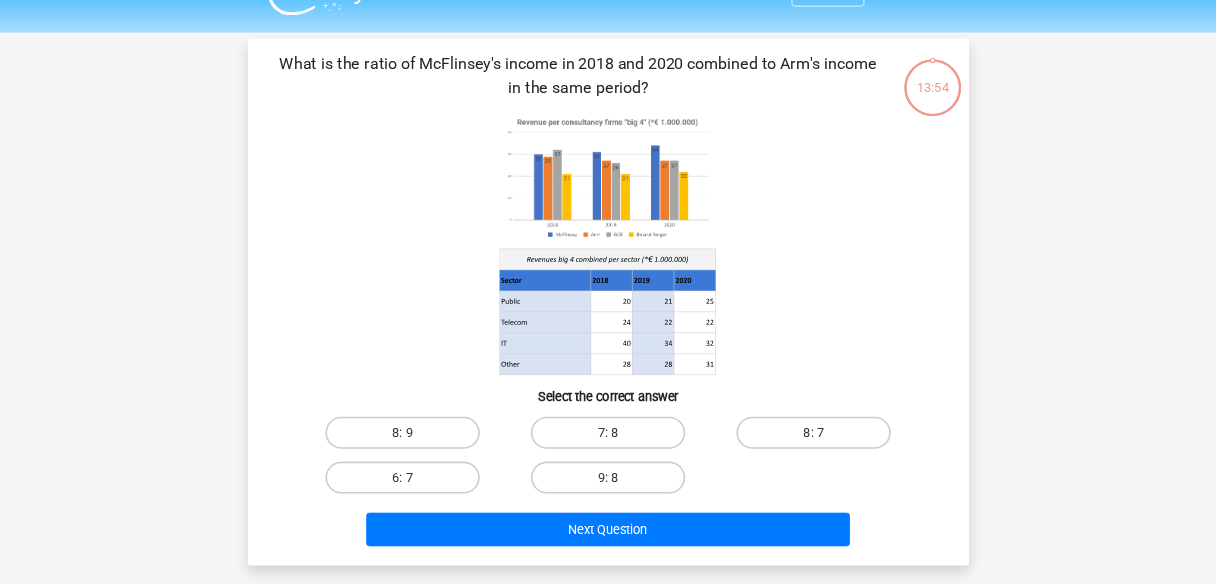 scroll, scrollTop: 0, scrollLeft: 0, axis: both 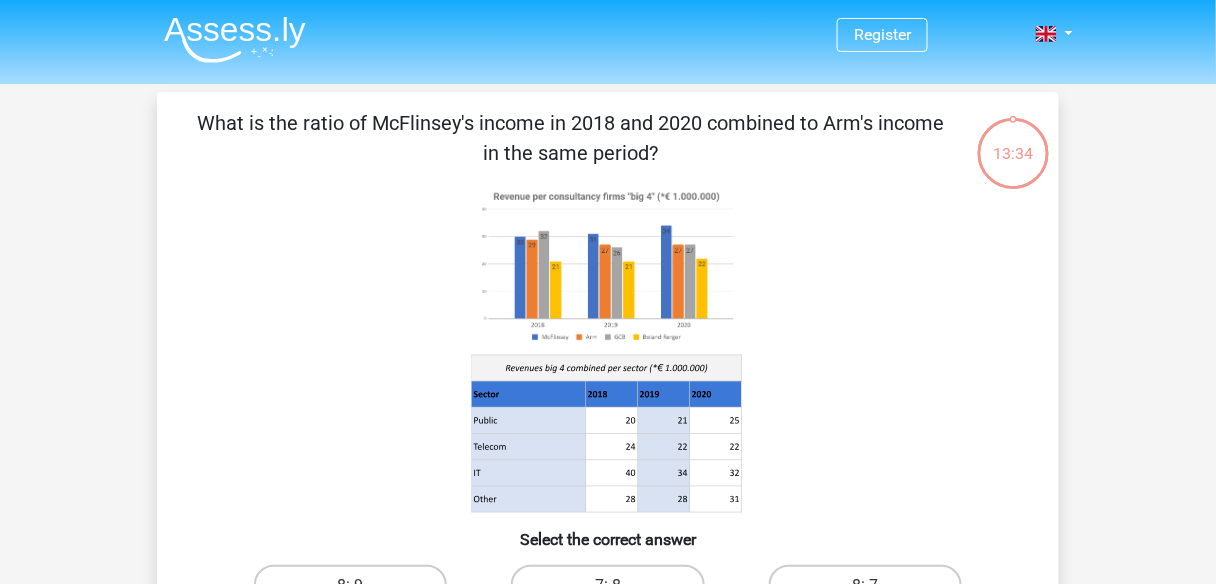 drag, startPoint x: 1260, startPoint y: 6, endPoint x: 156, endPoint y: 158, distance: 1114.4147 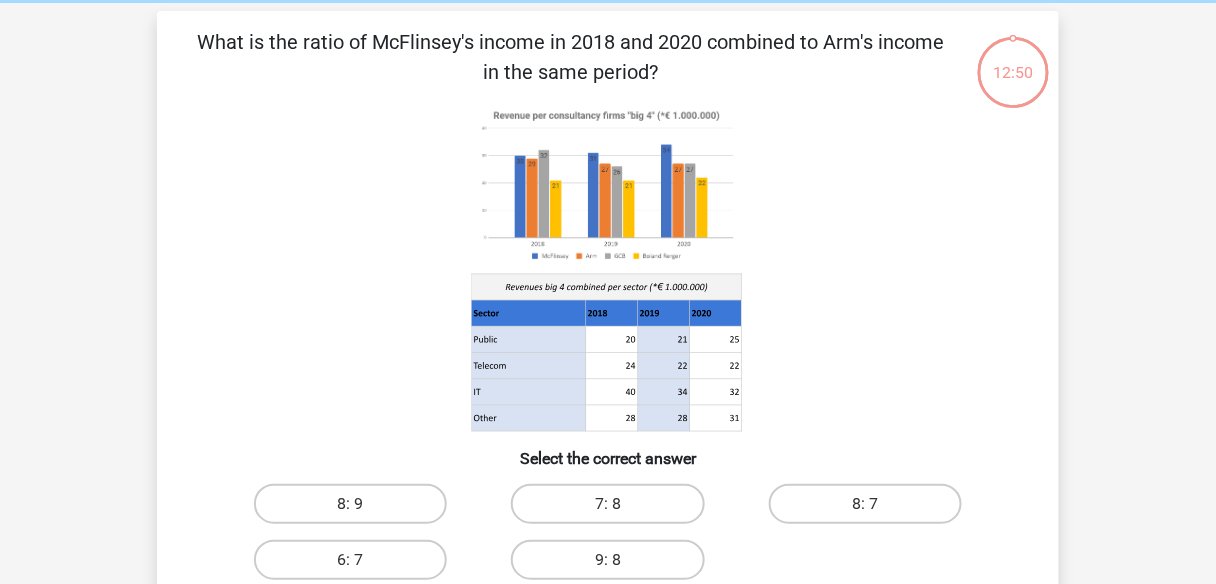 scroll, scrollTop: 80, scrollLeft: 0, axis: vertical 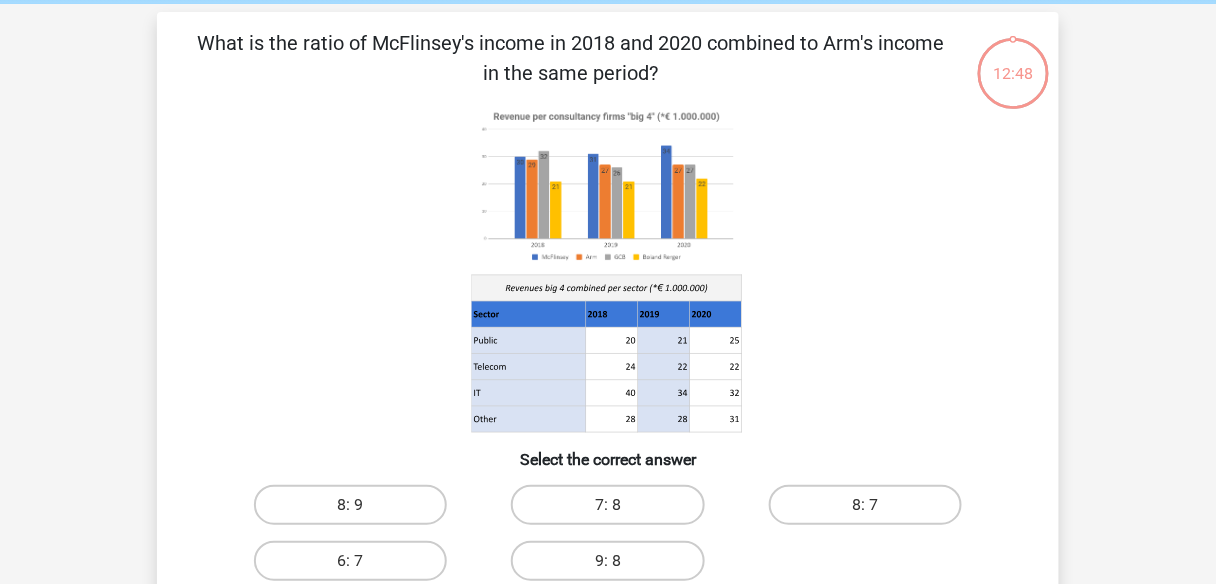 drag, startPoint x: 678, startPoint y: 84, endPoint x: 193, endPoint y: 37, distance: 487.272 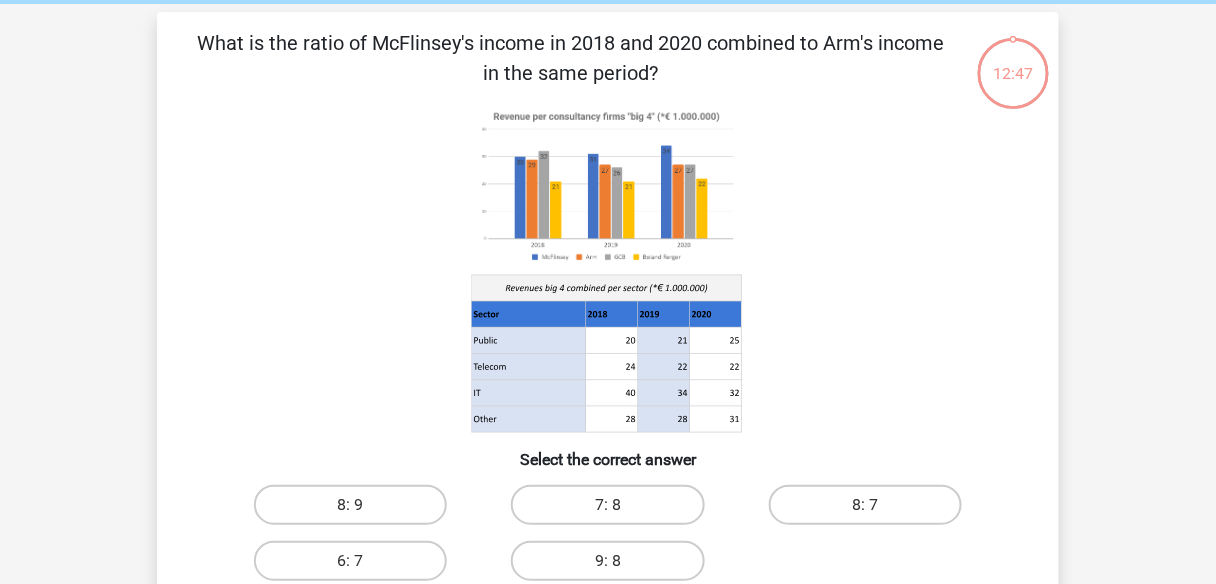 click 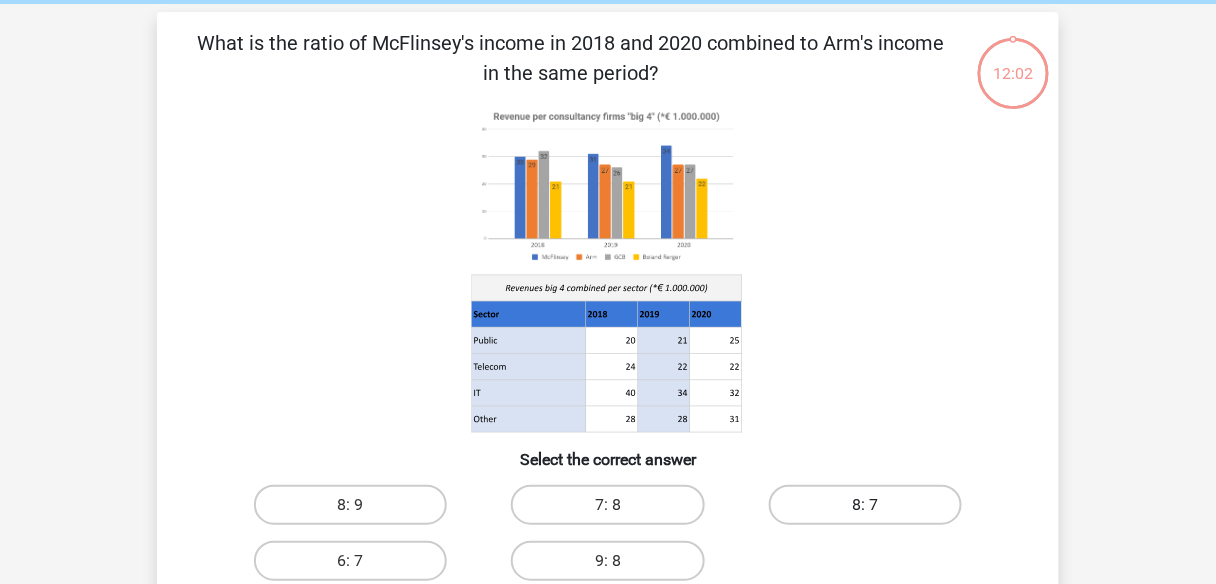 click on "8: 7" at bounding box center [865, 505] 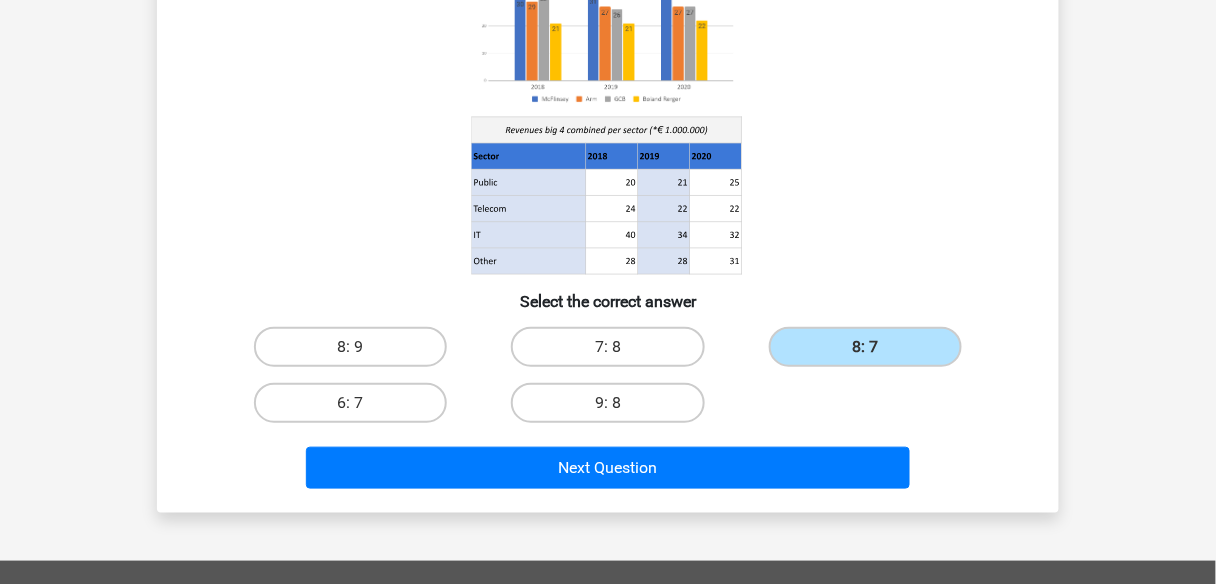 scroll, scrollTop: 240, scrollLeft: 0, axis: vertical 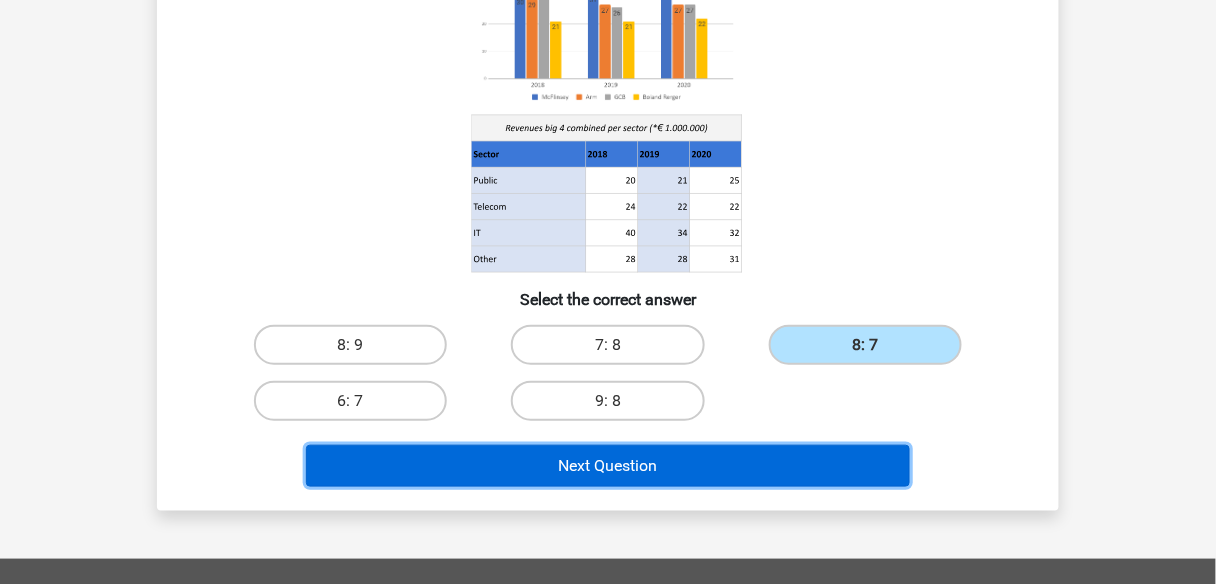 click on "Next Question" at bounding box center [608, 466] 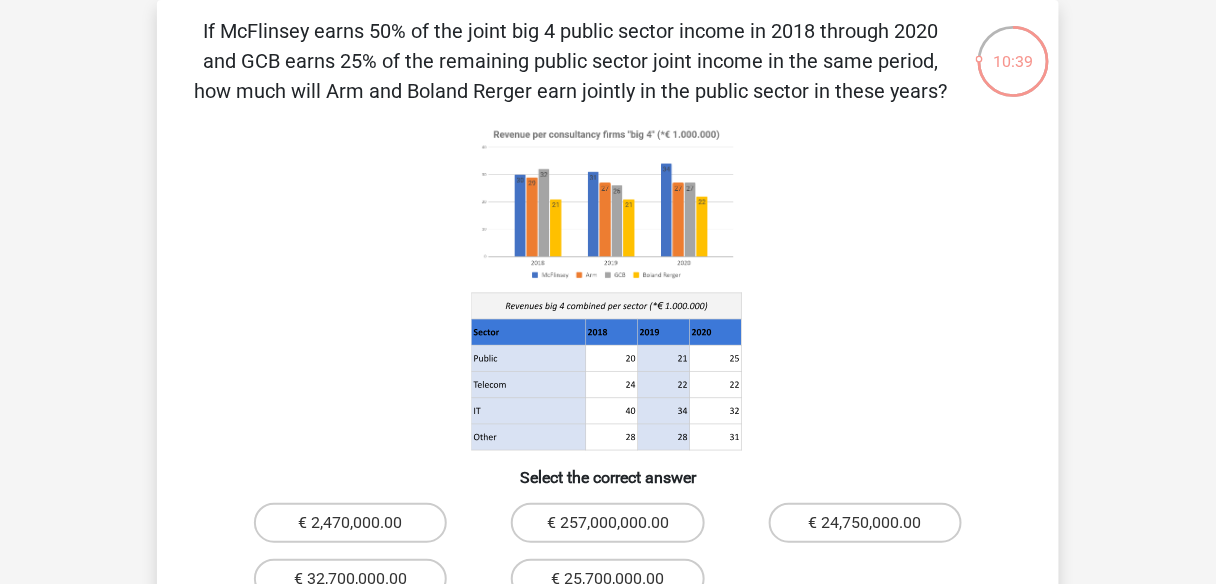 scroll, scrollTop: 172, scrollLeft: 0, axis: vertical 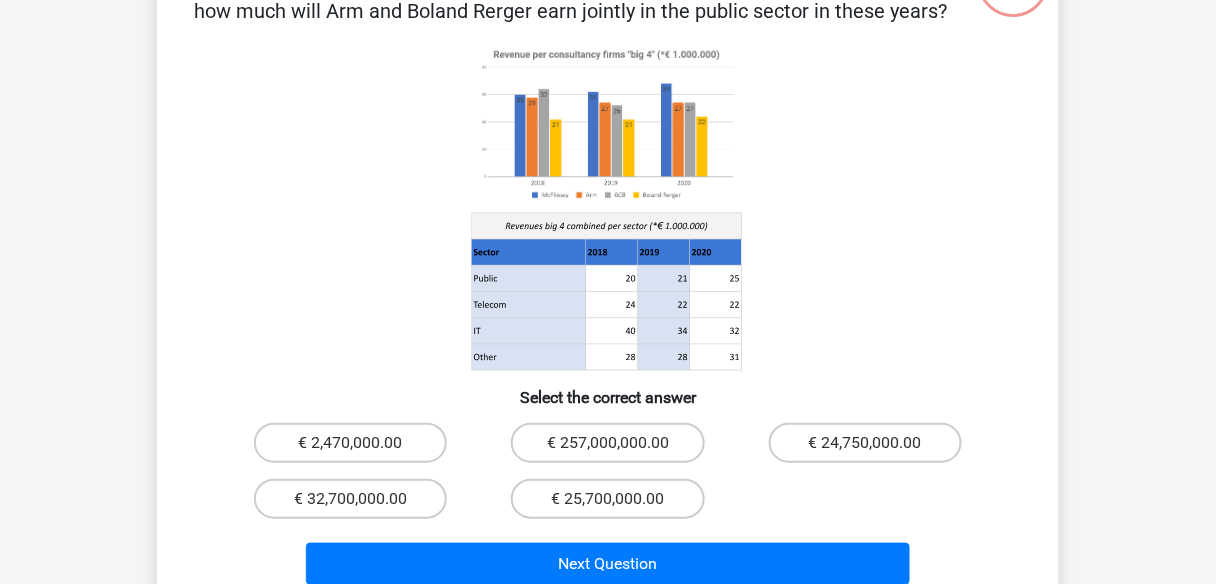 click 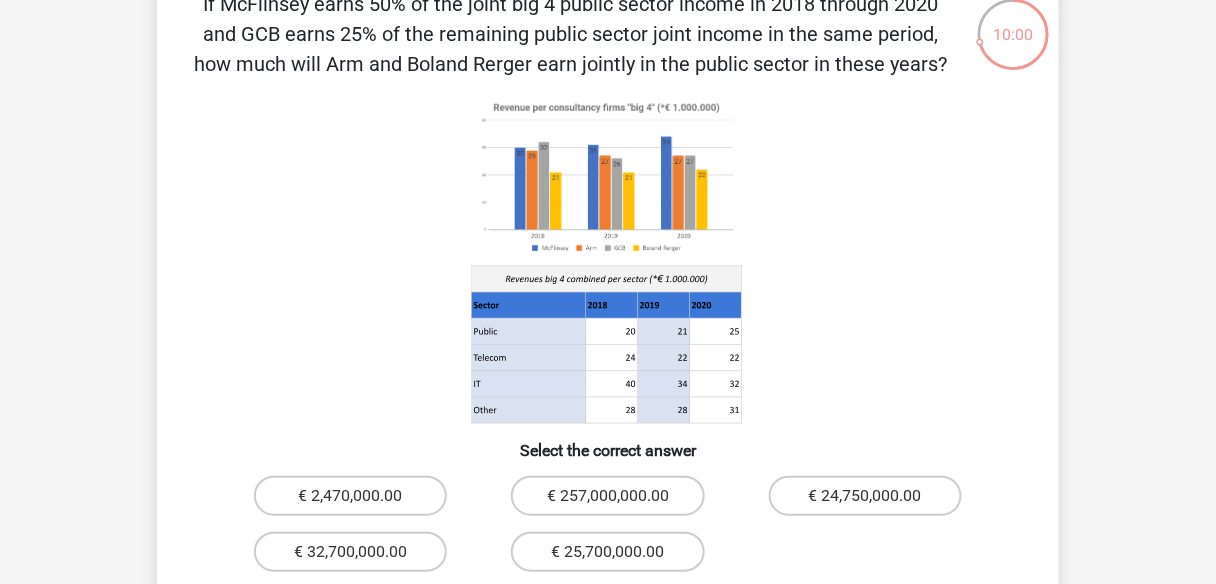 scroll, scrollTop: 92, scrollLeft: 0, axis: vertical 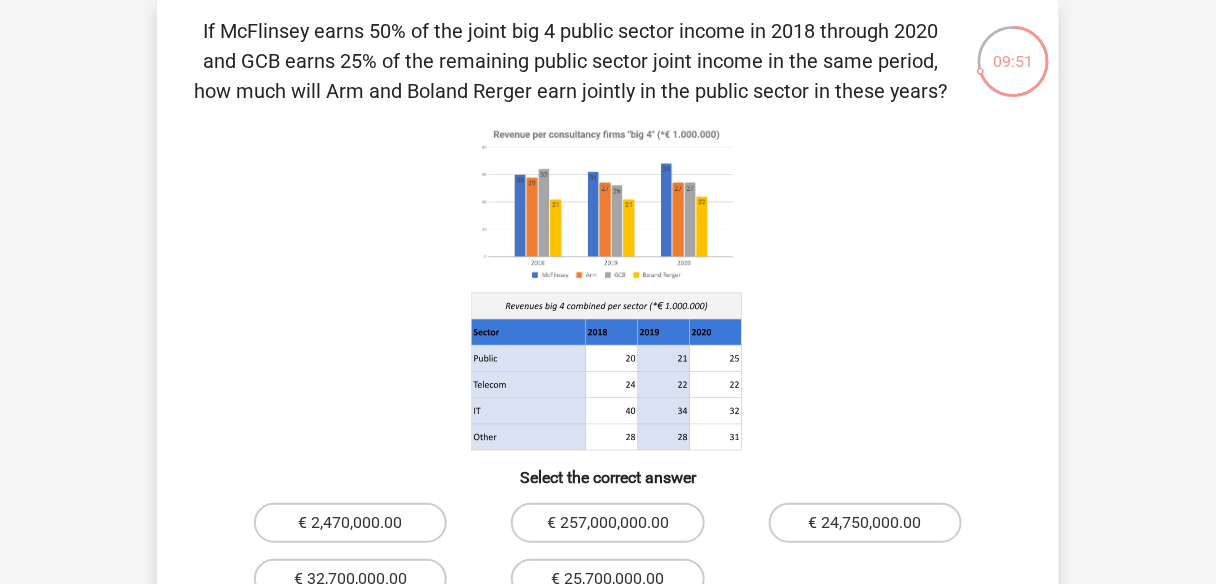 drag, startPoint x: 952, startPoint y: 92, endPoint x: 108, endPoint y: 21, distance: 846.9811 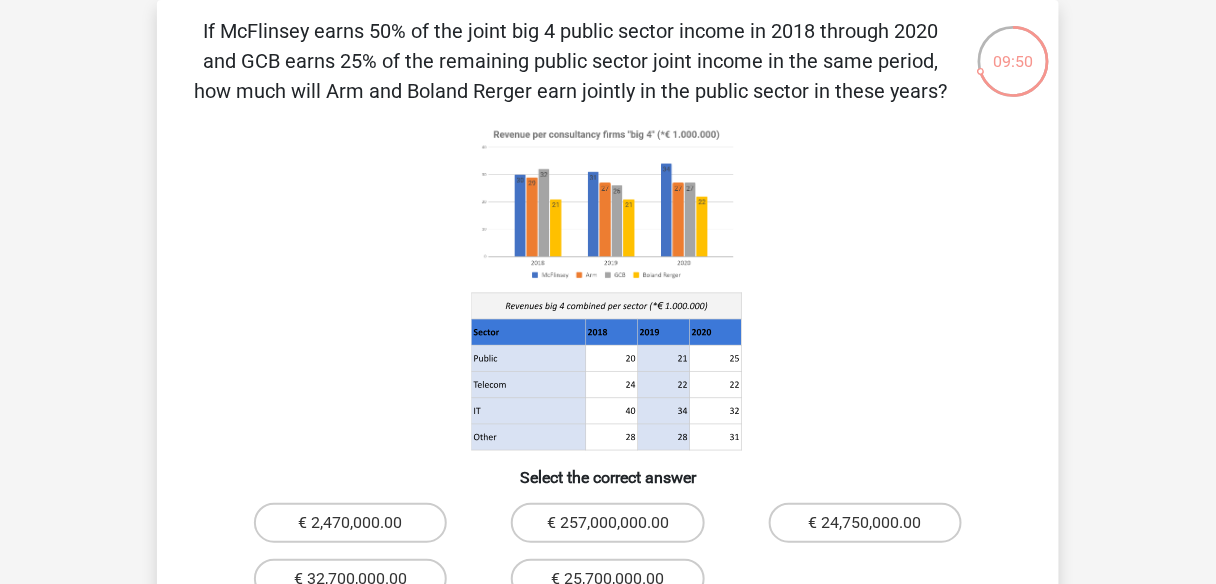 copy on "If McFlinsey earns 50% of the joint big 4 public sector income in 2018 through 2020 and GCB earns 25% of the remaining public sector joint income in the same period, how much will Arm and Boland Rerger earn jointly in the public sector in these years?" 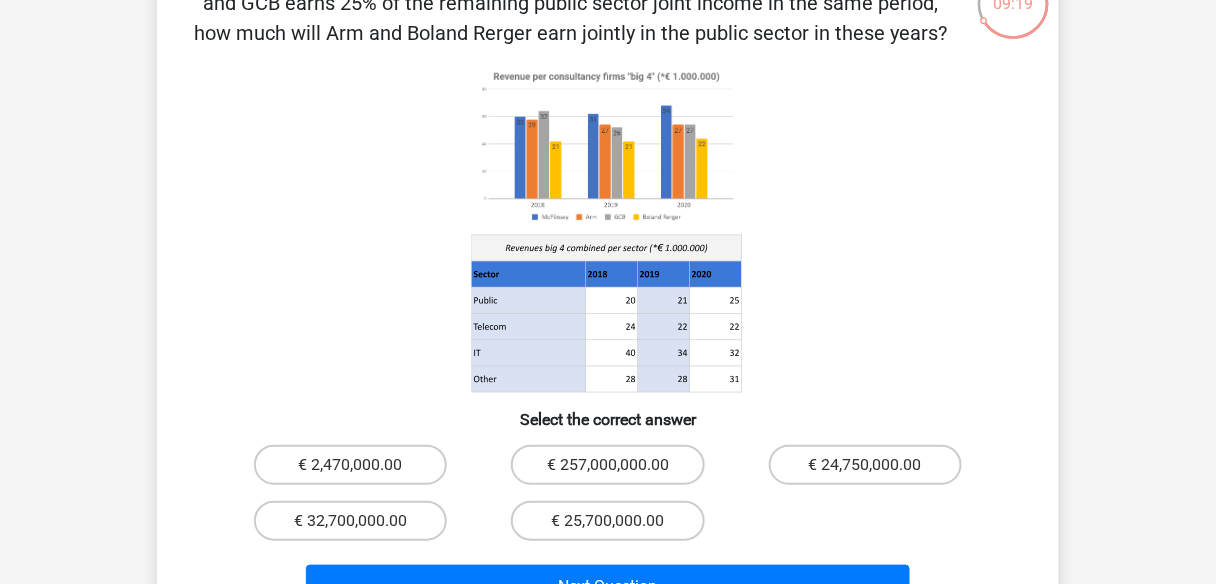 scroll, scrollTop: 252, scrollLeft: 0, axis: vertical 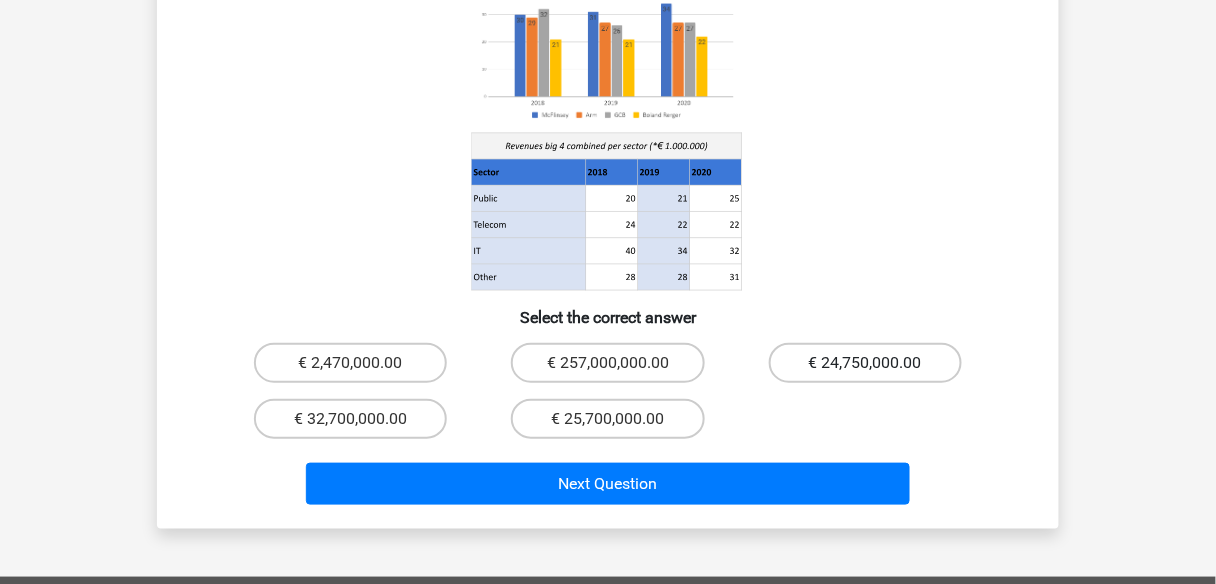 click on "€ 24,750,000.00" at bounding box center [865, 363] 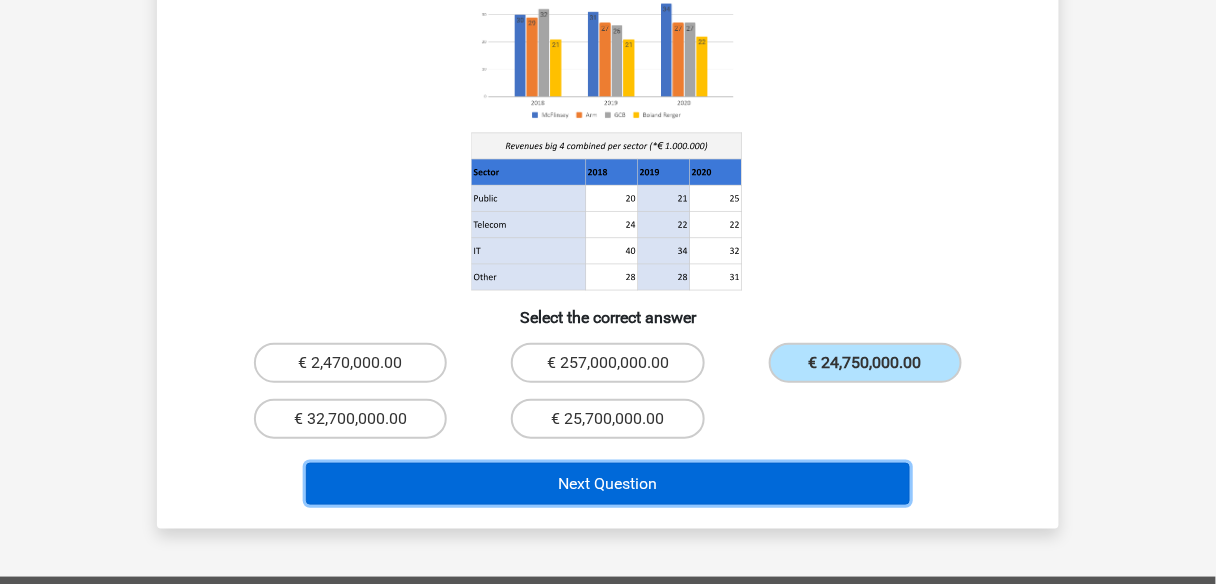 click on "Next Question" at bounding box center (608, 484) 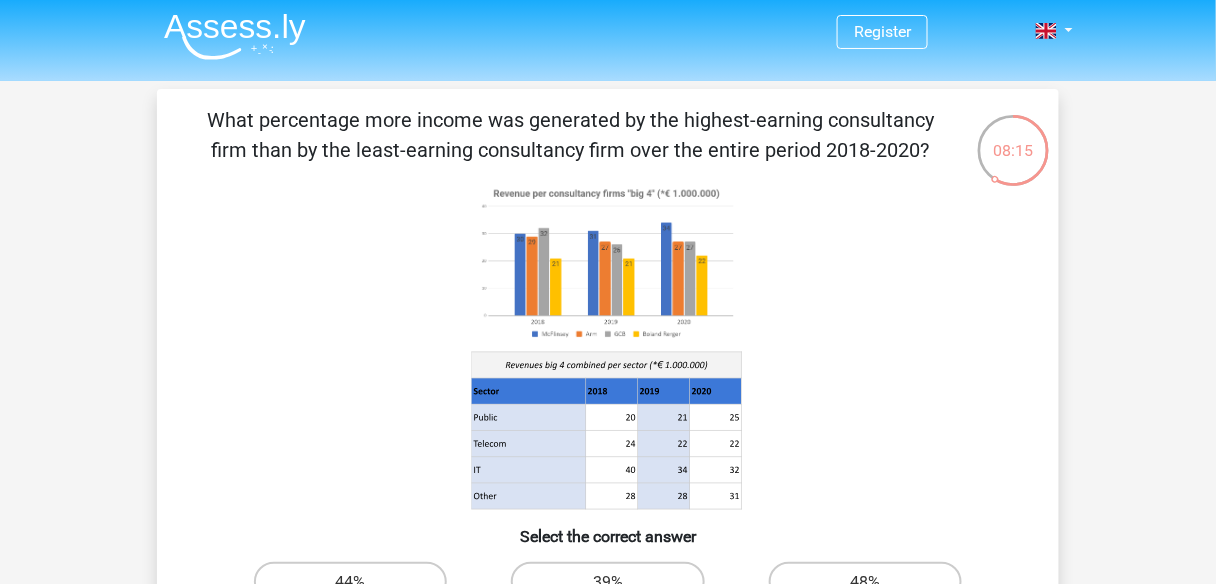 scroll, scrollTop: 0, scrollLeft: 0, axis: both 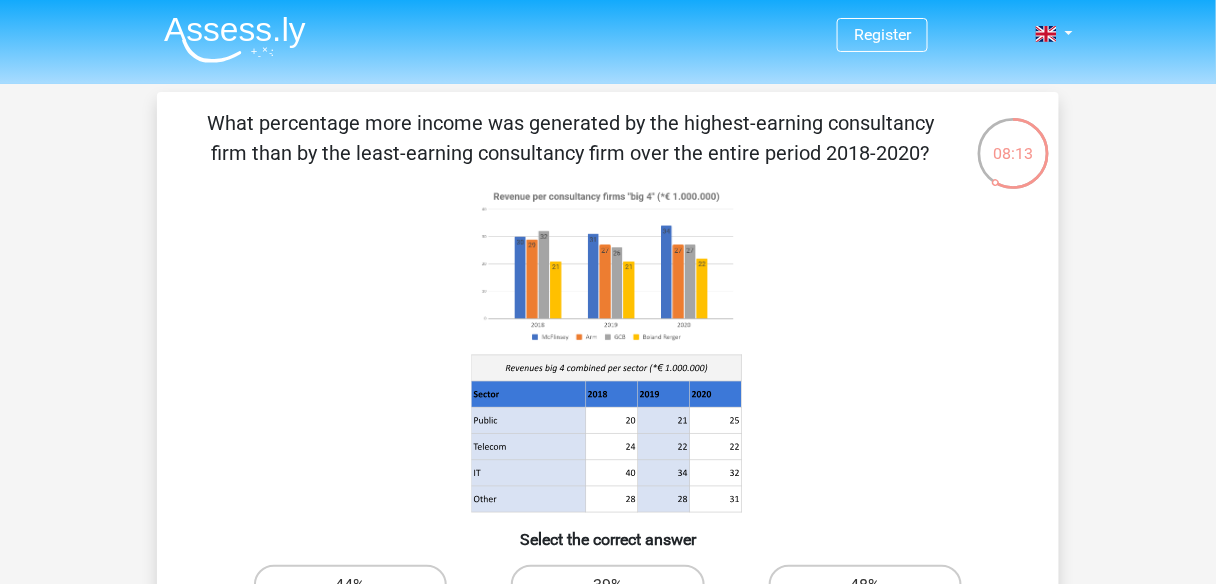 drag, startPoint x: 904, startPoint y: 145, endPoint x: 149, endPoint y: 68, distance: 758.9163 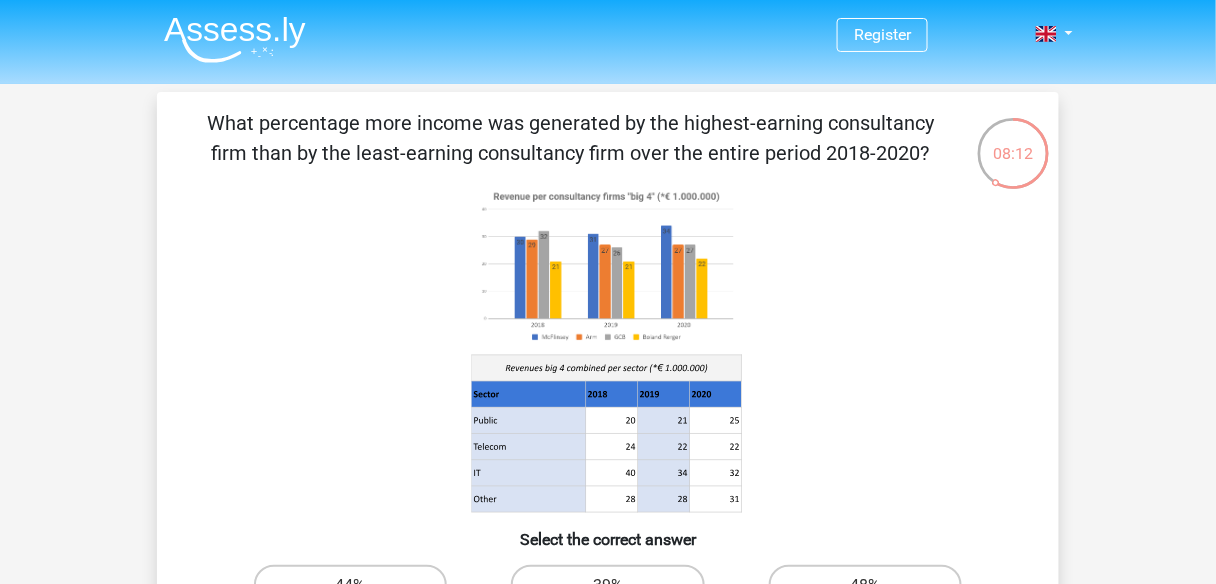 copy on "Register
Nederlands
English
Login
08:14
Question 3
of 10
Question category:
numerical reasoning set 1
What percentage more income was generated by the highest-earning consultancy firm than by the least-earning consultancy firm over the entire period 2018-2020?" 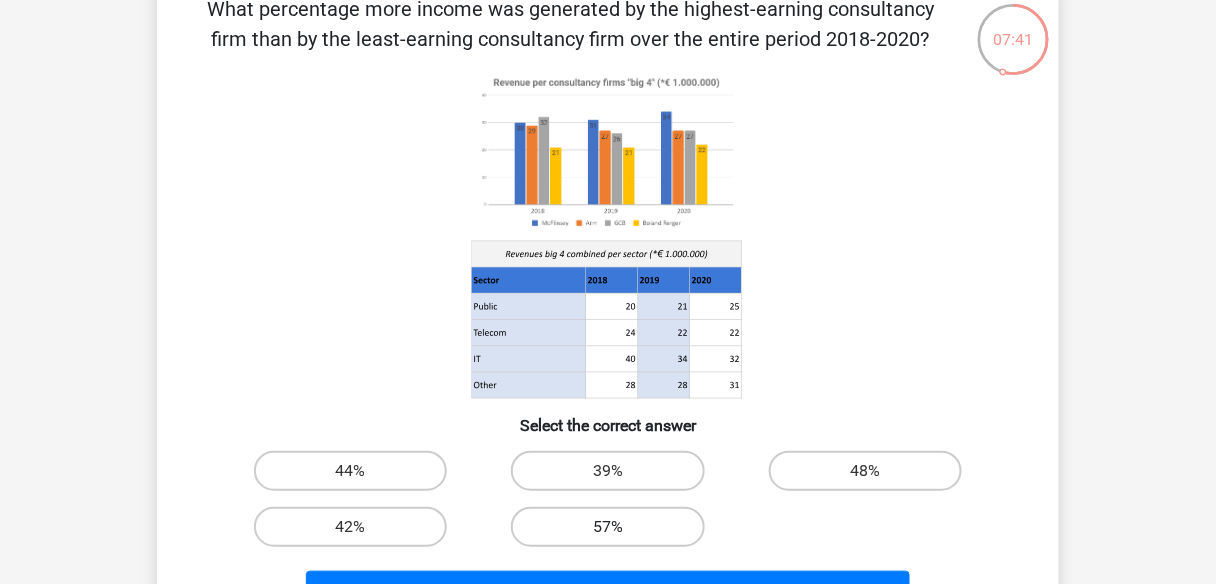 scroll, scrollTop: 240, scrollLeft: 0, axis: vertical 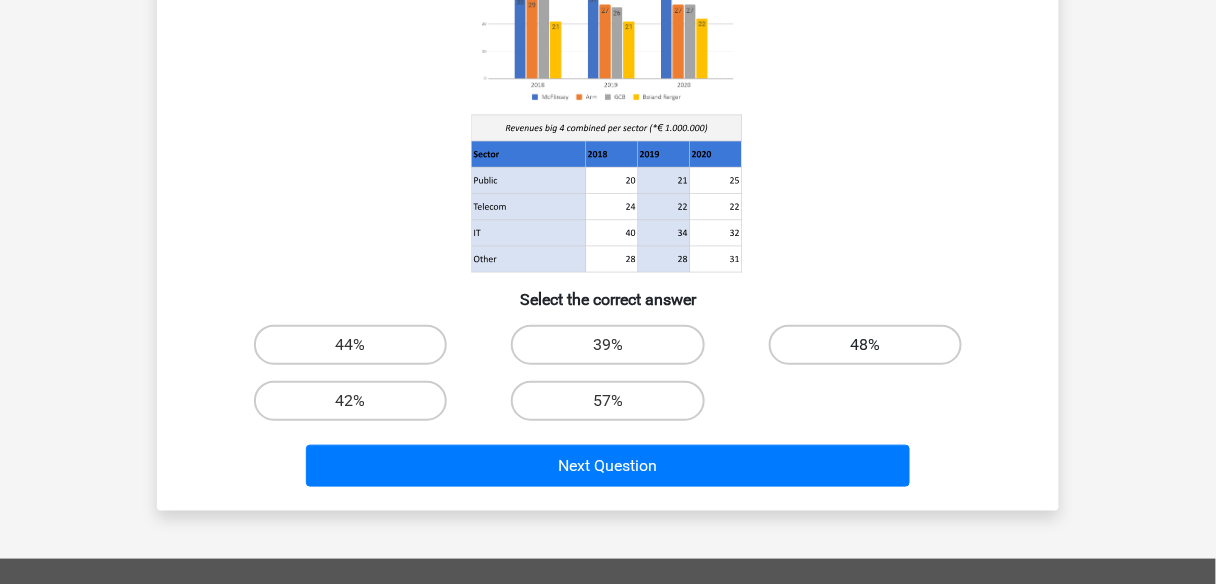 click on "48%" at bounding box center [865, 345] 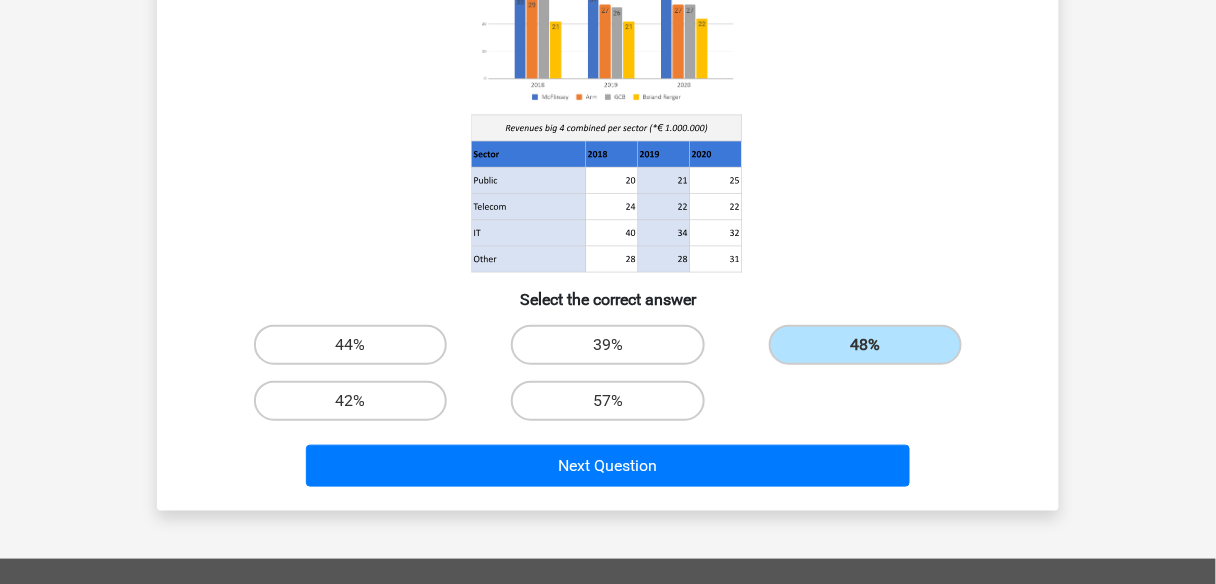 click on "Next Question" at bounding box center (608, 462) 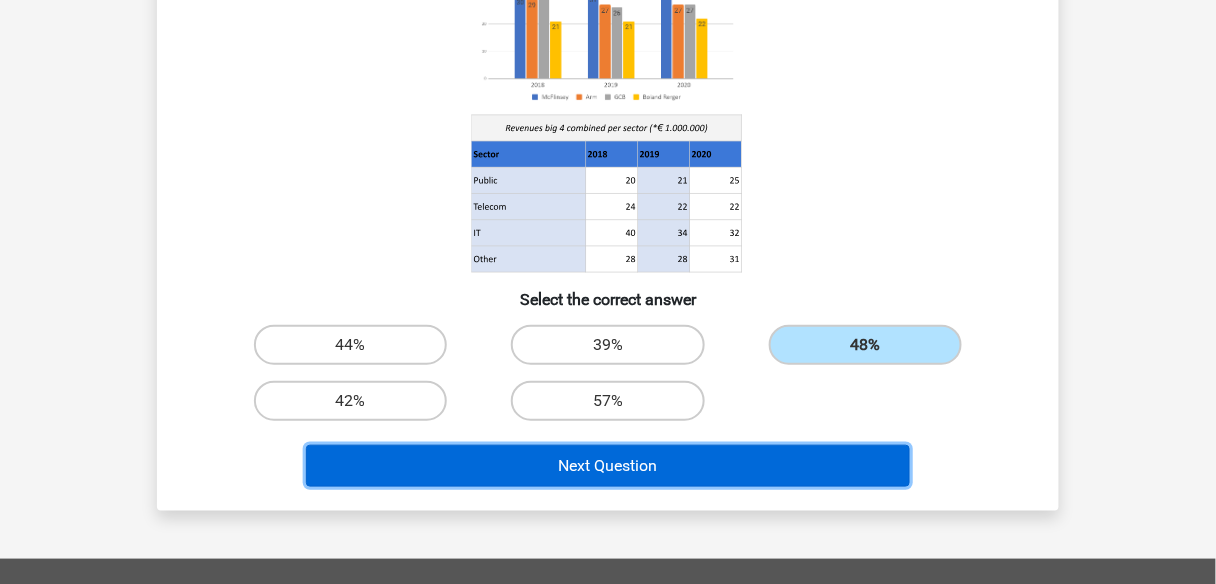 click on "Next Question" at bounding box center [608, 466] 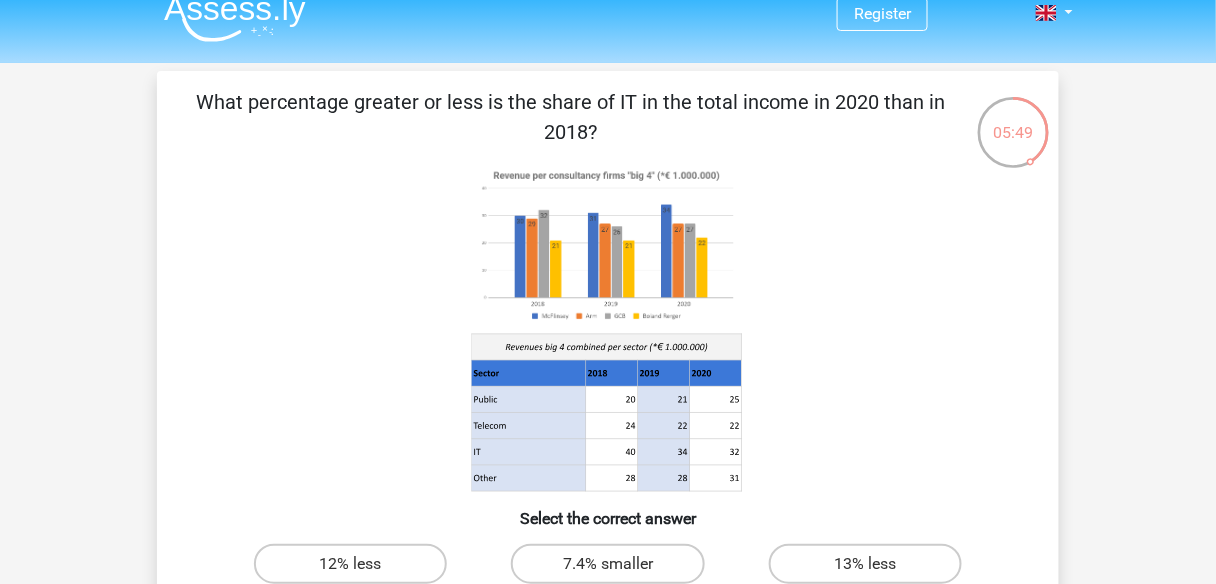 scroll, scrollTop: 0, scrollLeft: 0, axis: both 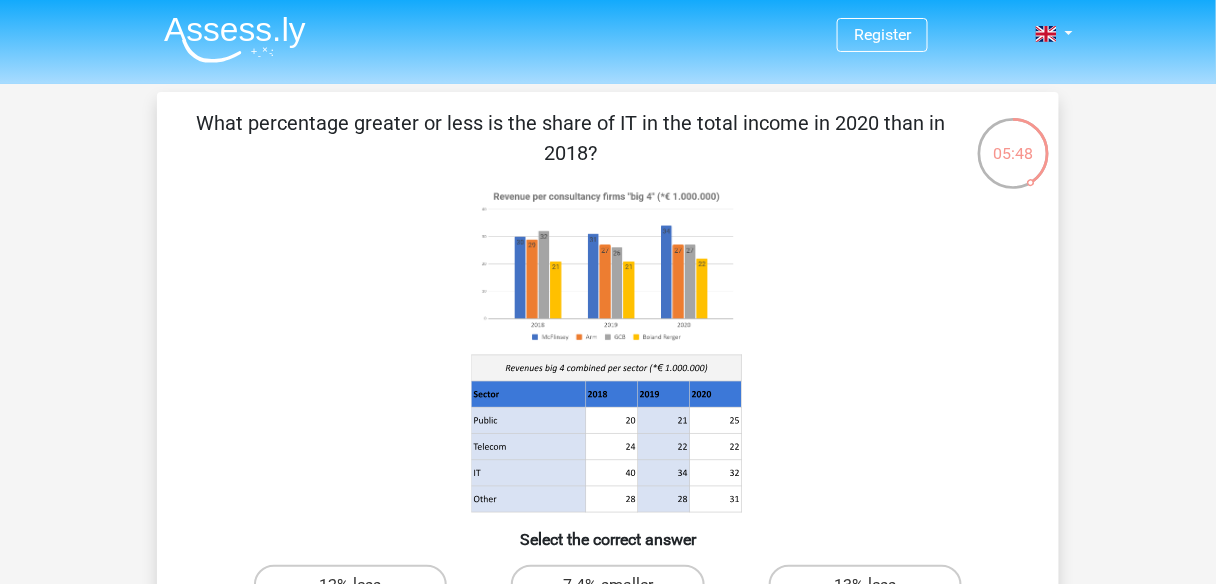 drag, startPoint x: 618, startPoint y: 148, endPoint x: 200, endPoint y: 113, distance: 419.46274 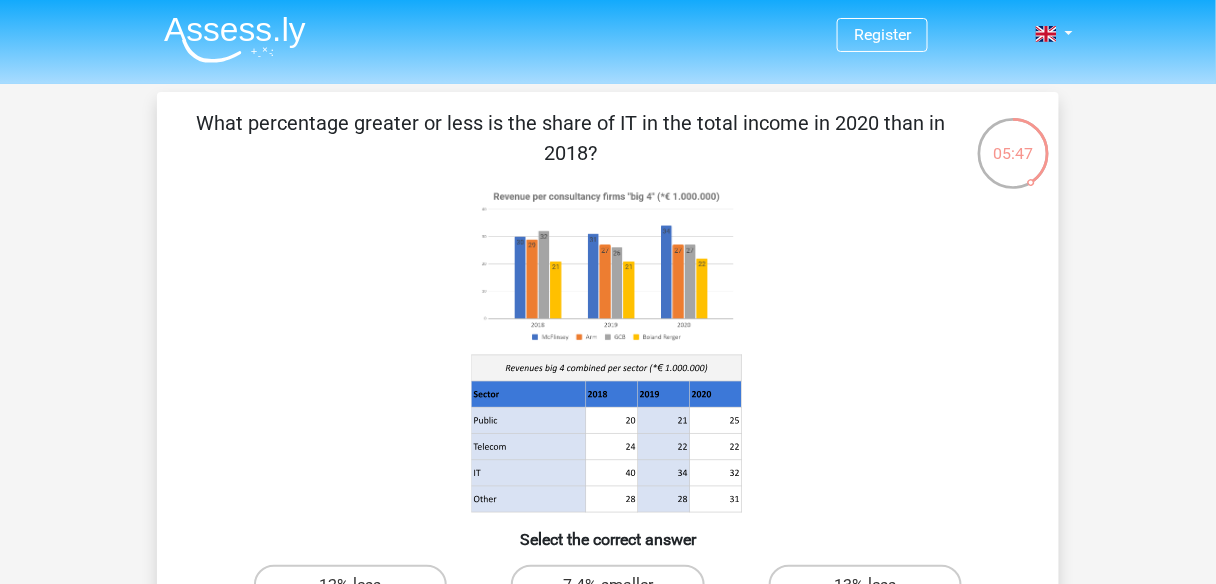 copy on "What percentage greater or less is the share of IT in the total income in 2020 than in 2018?" 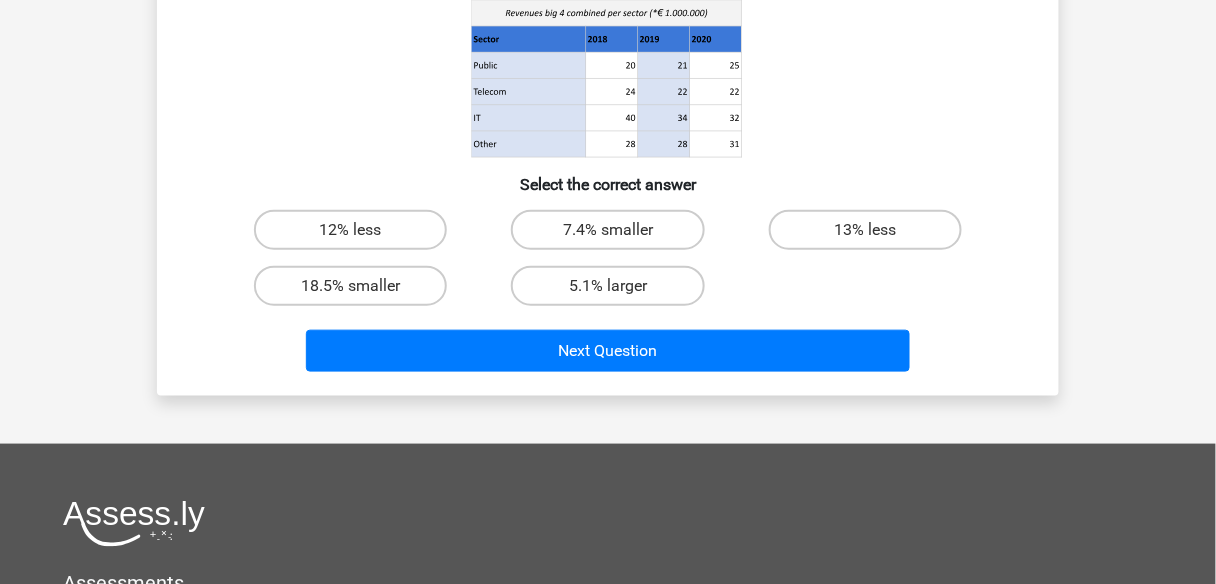scroll, scrollTop: 400, scrollLeft: 0, axis: vertical 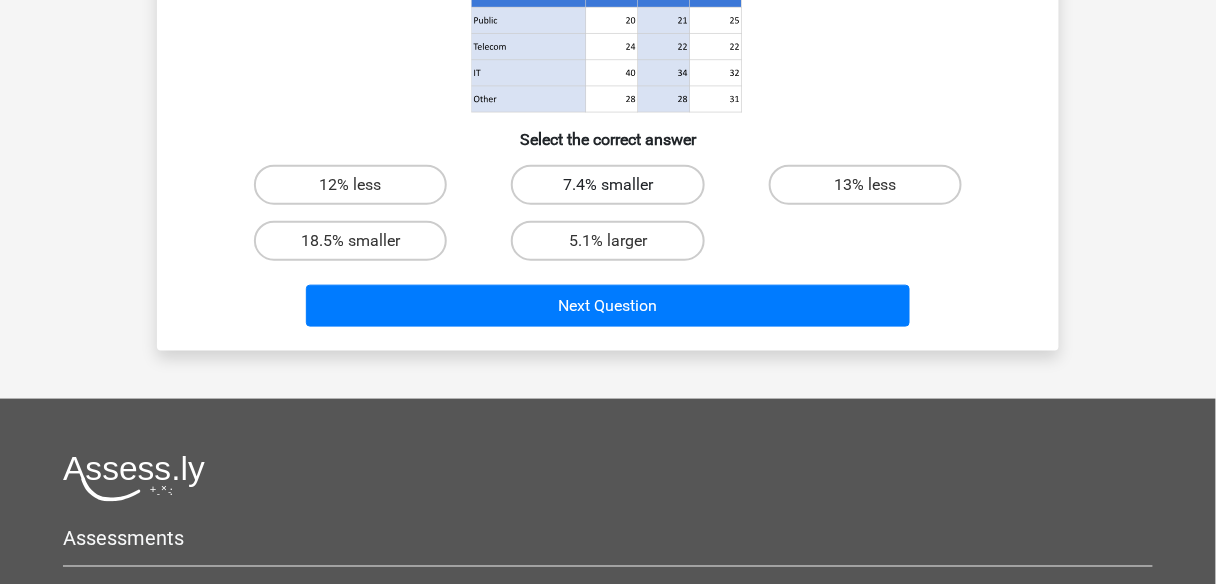 click on "7.4% smaller" at bounding box center (607, 185) 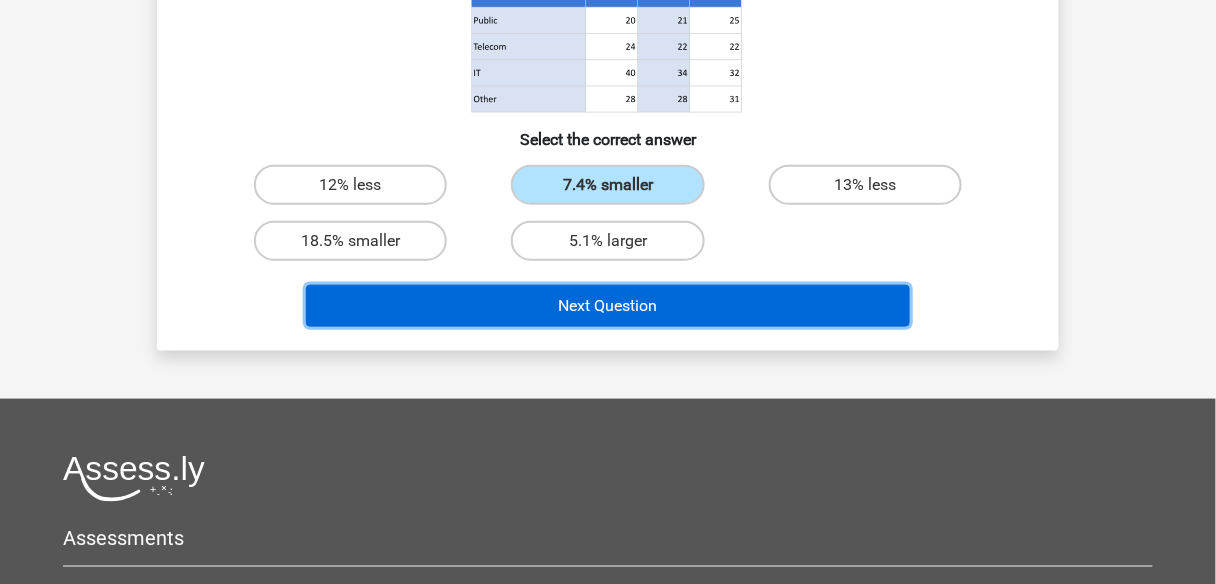 click on "Next Question" at bounding box center (608, 306) 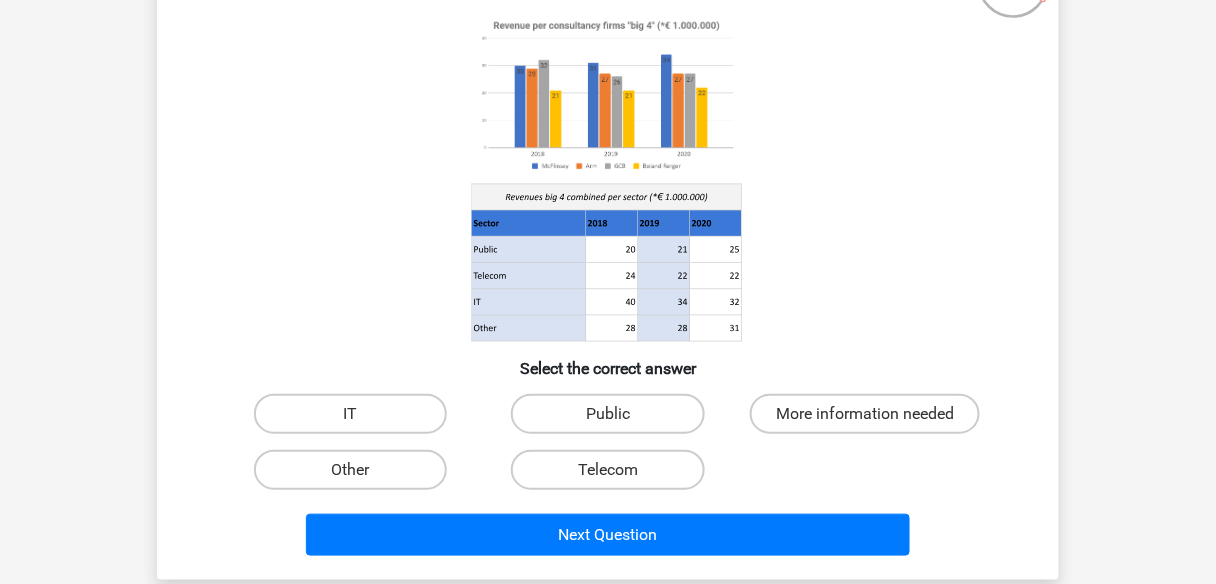scroll, scrollTop: 172, scrollLeft: 0, axis: vertical 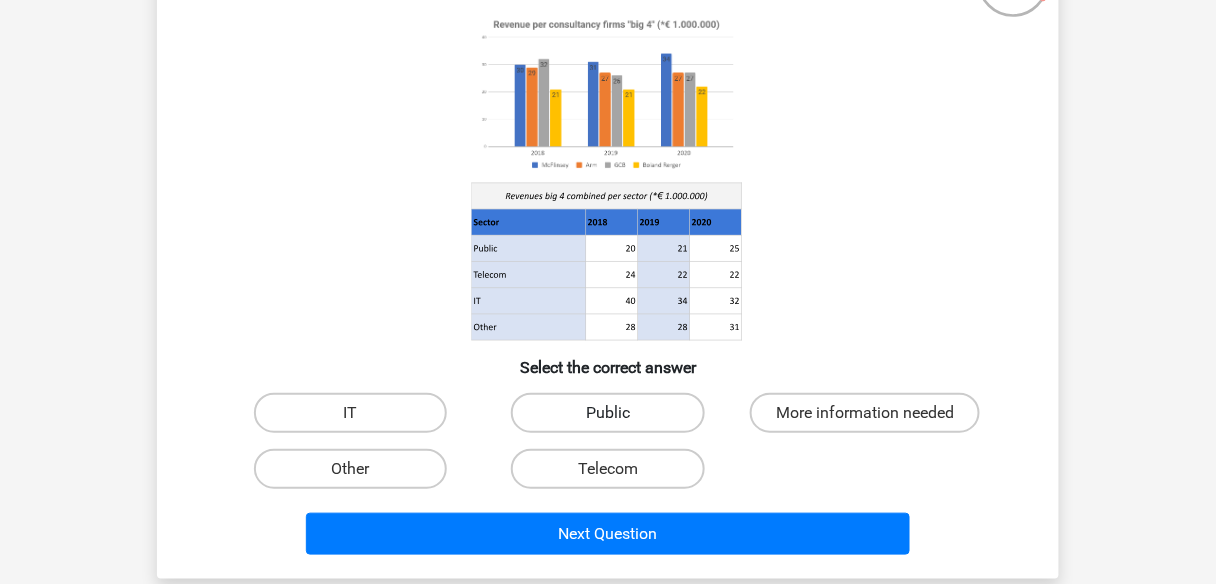 click on "Public" at bounding box center [607, 413] 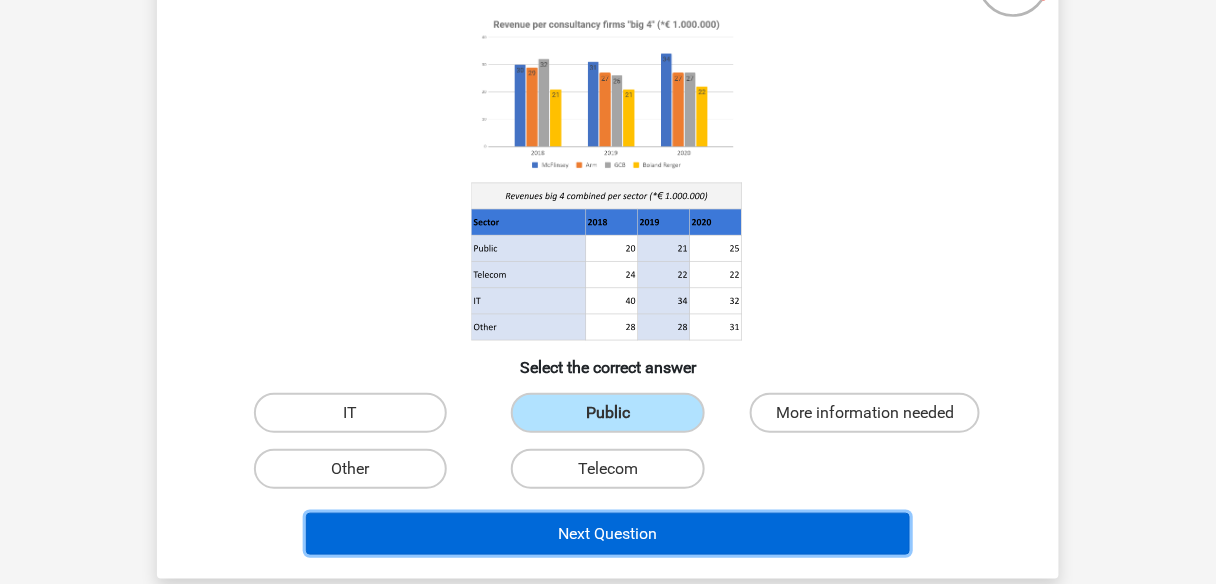 click on "Next Question" at bounding box center [608, 534] 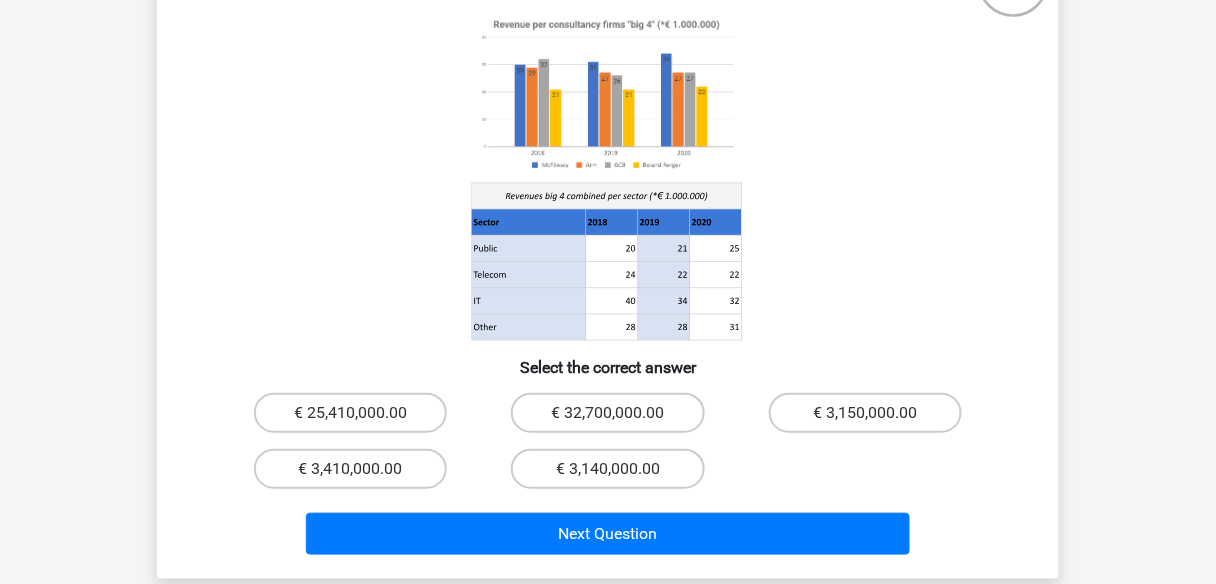 scroll, scrollTop: 240, scrollLeft: 0, axis: vertical 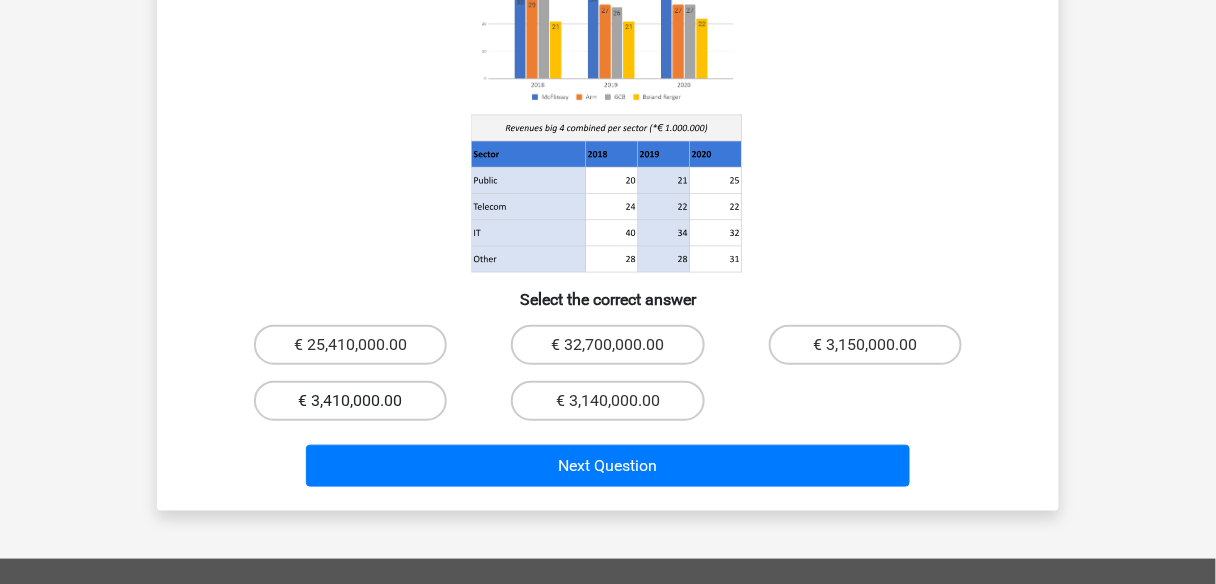 click on "€ 3,410,000.00" at bounding box center (350, 401) 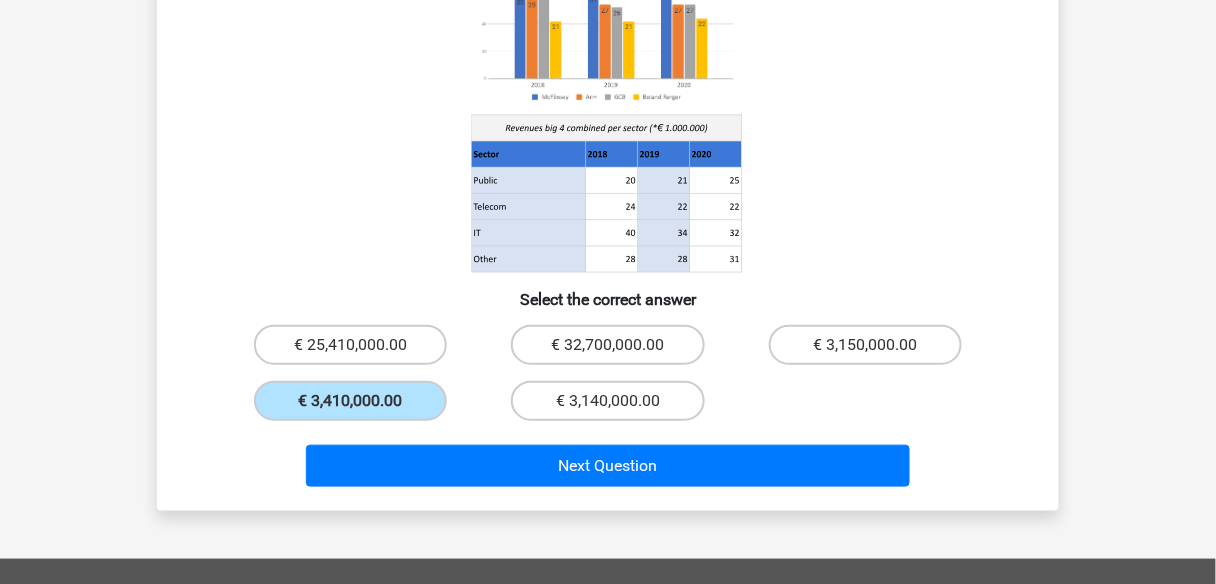 click on "Next Question" at bounding box center [608, 470] 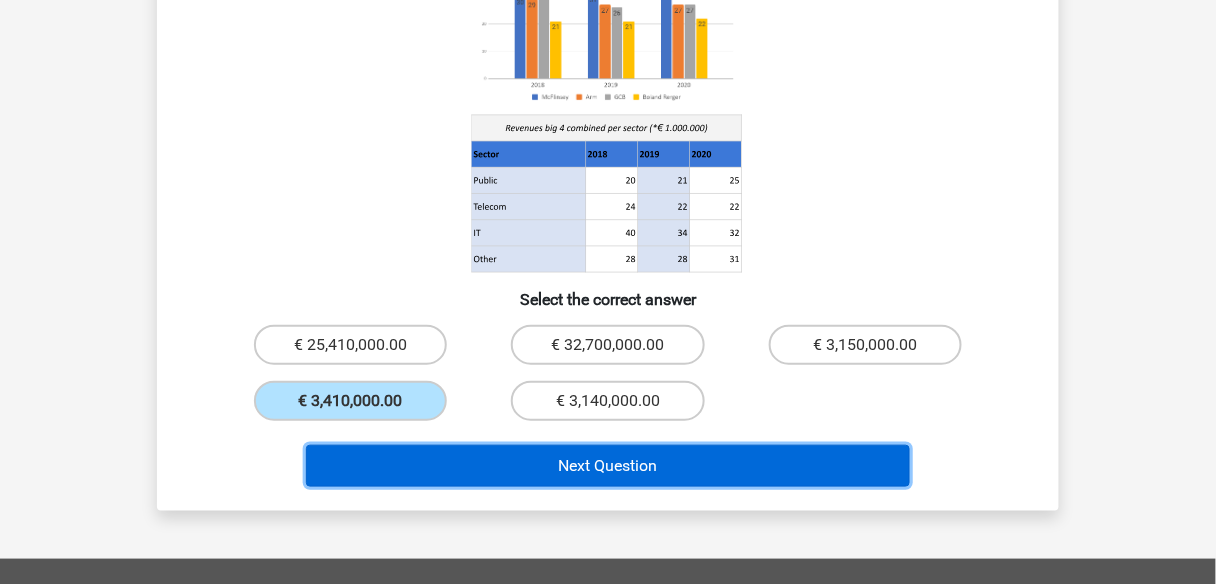 click on "Next Question" at bounding box center (608, 466) 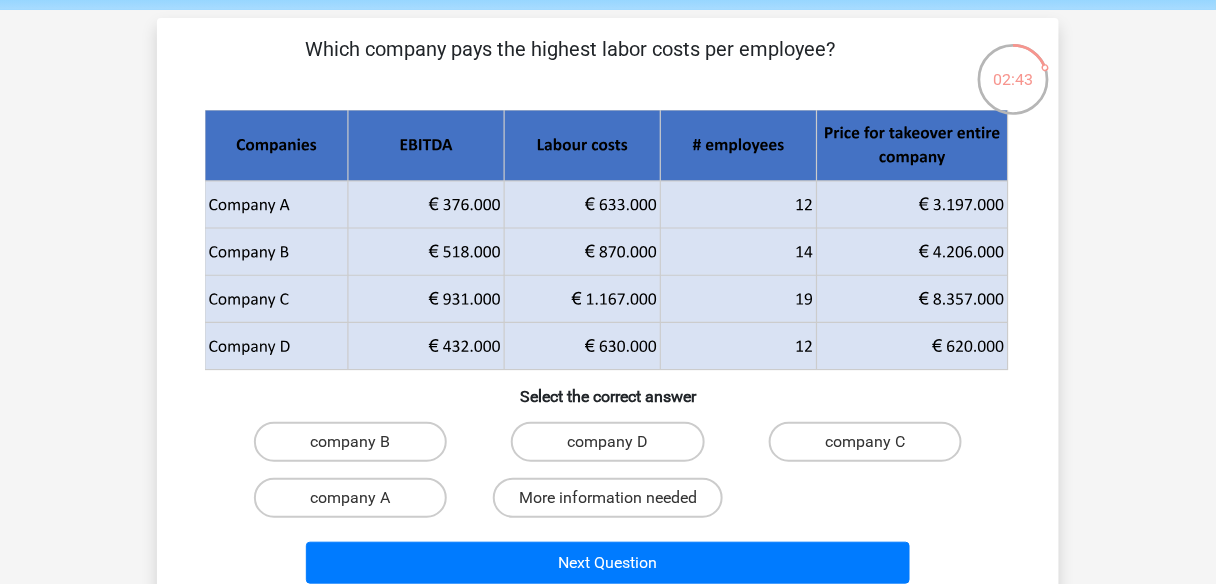 scroll, scrollTop: 92, scrollLeft: 0, axis: vertical 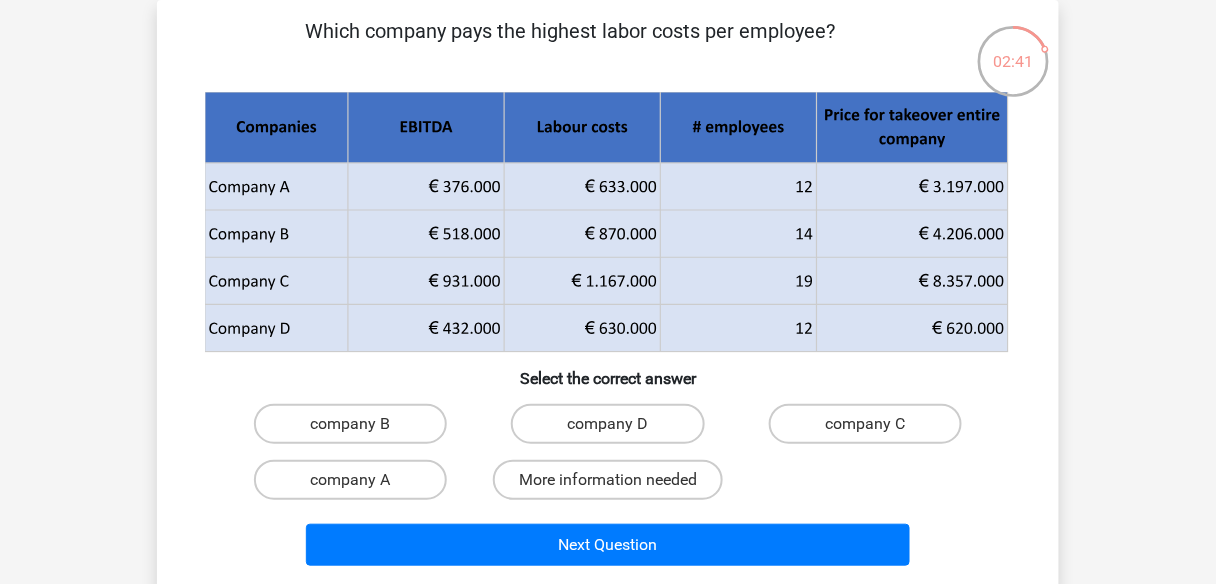 click on "company B" at bounding box center [357, 430] 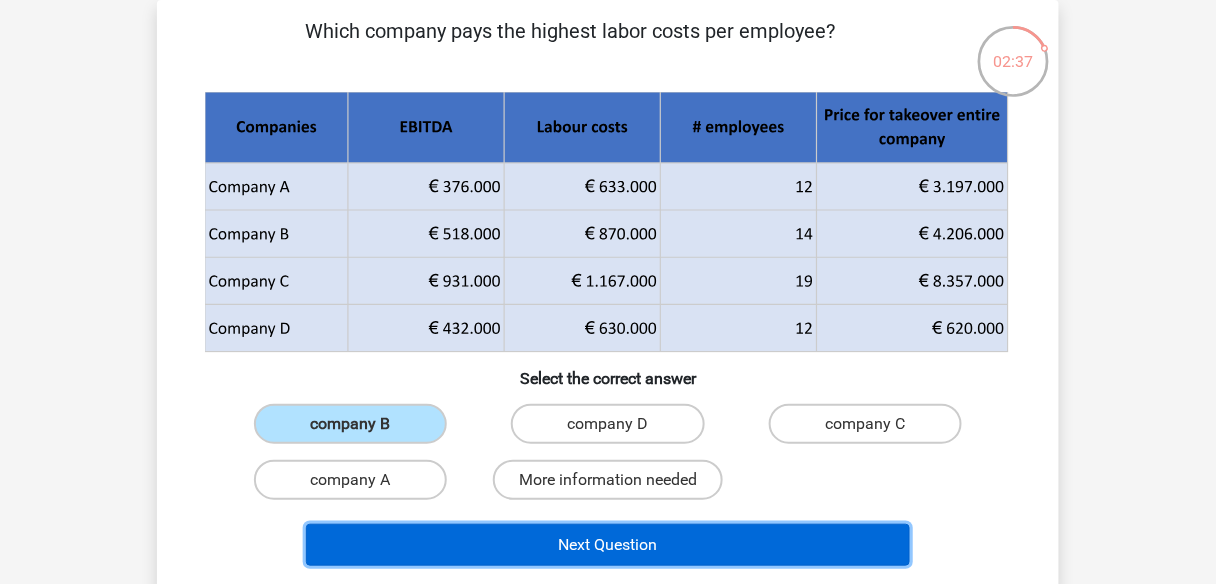 click on "Next Question" at bounding box center [608, 545] 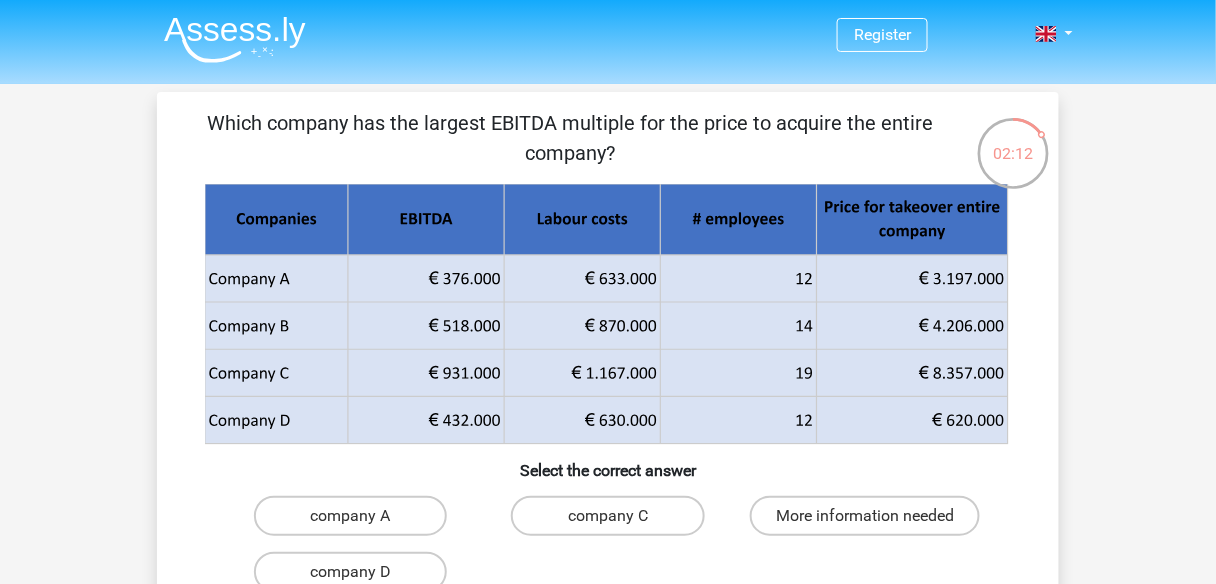 scroll, scrollTop: 80, scrollLeft: 0, axis: vertical 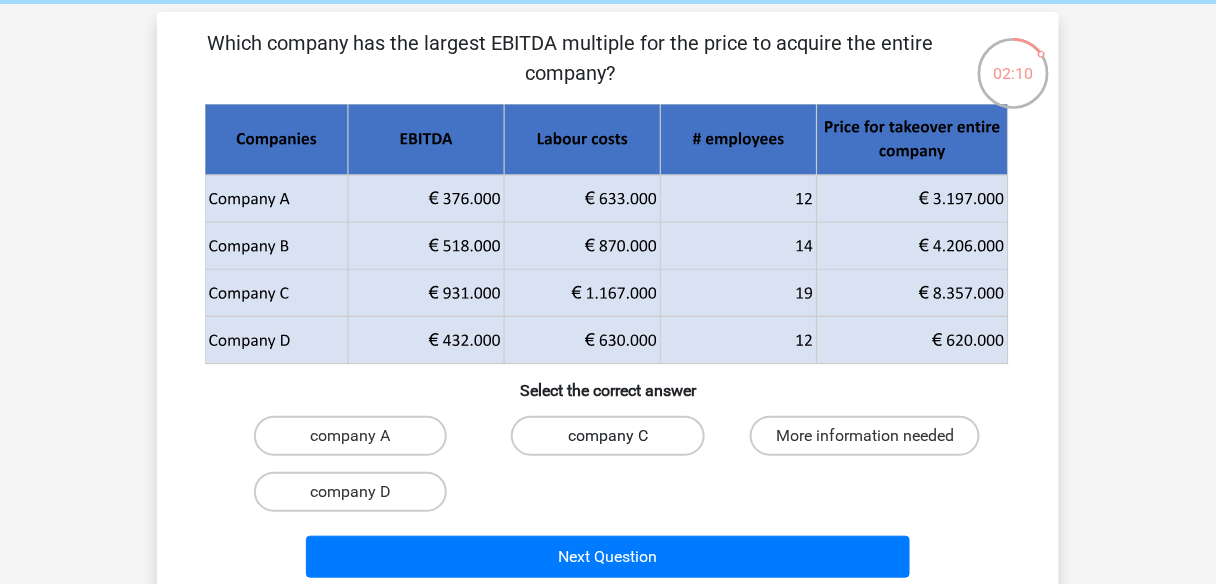 click on "company C" at bounding box center (607, 436) 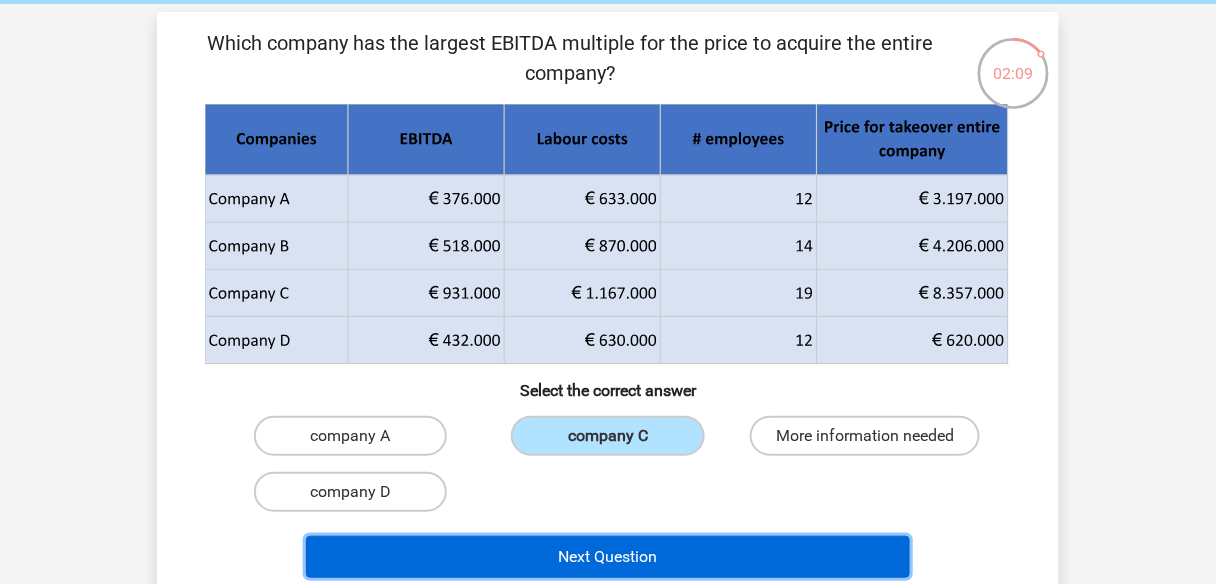 click on "Next Question" at bounding box center [608, 557] 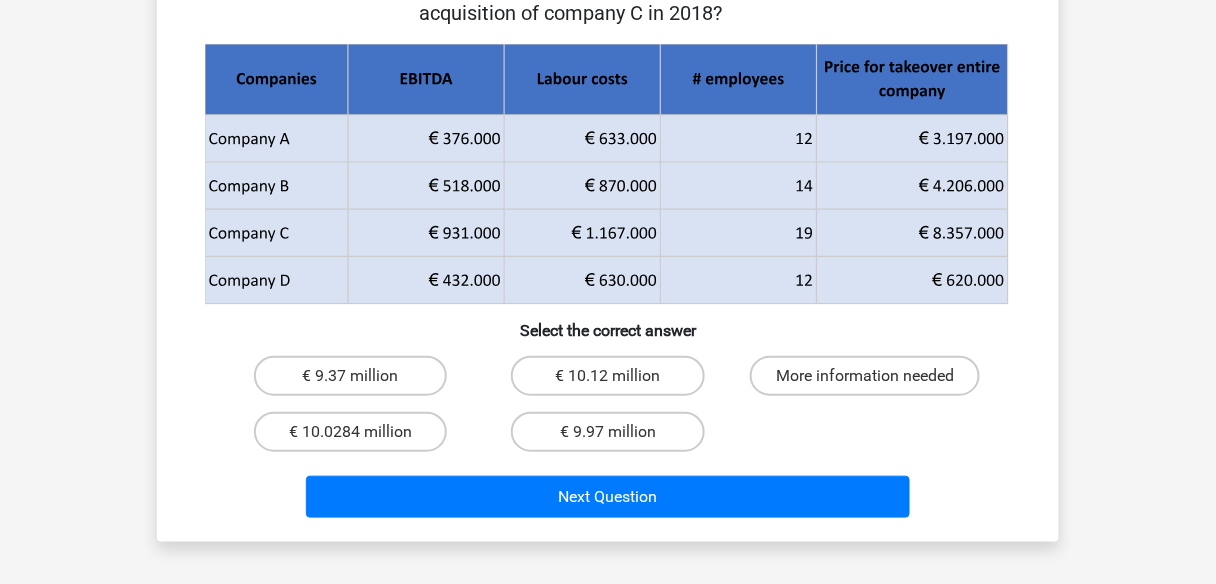 scroll, scrollTop: 172, scrollLeft: 0, axis: vertical 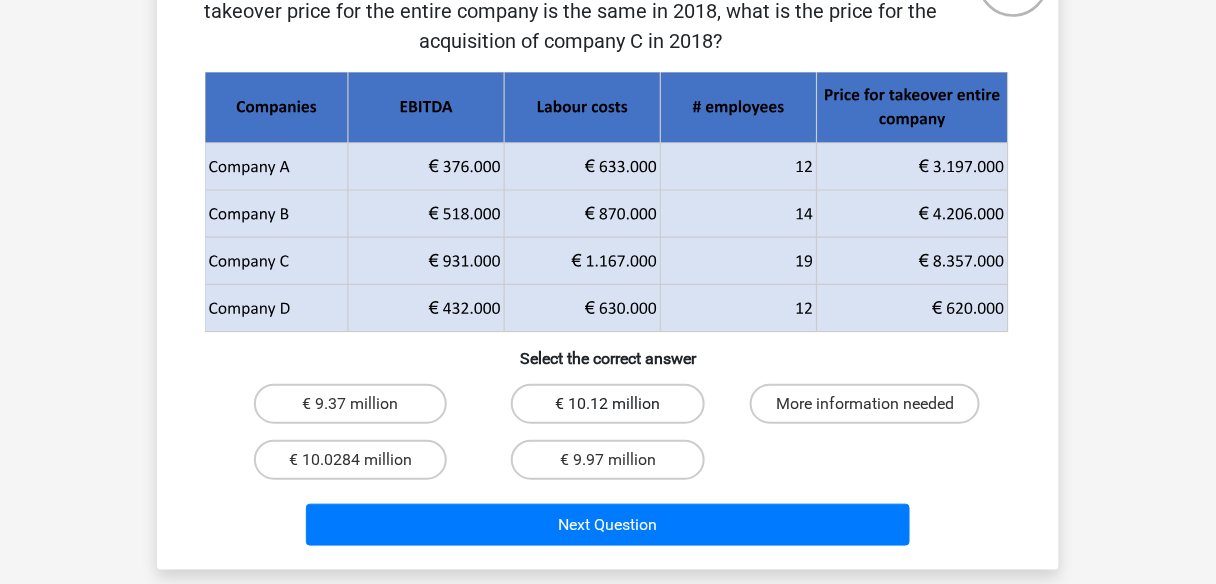 click on "€ 10.12 million" at bounding box center (607, 404) 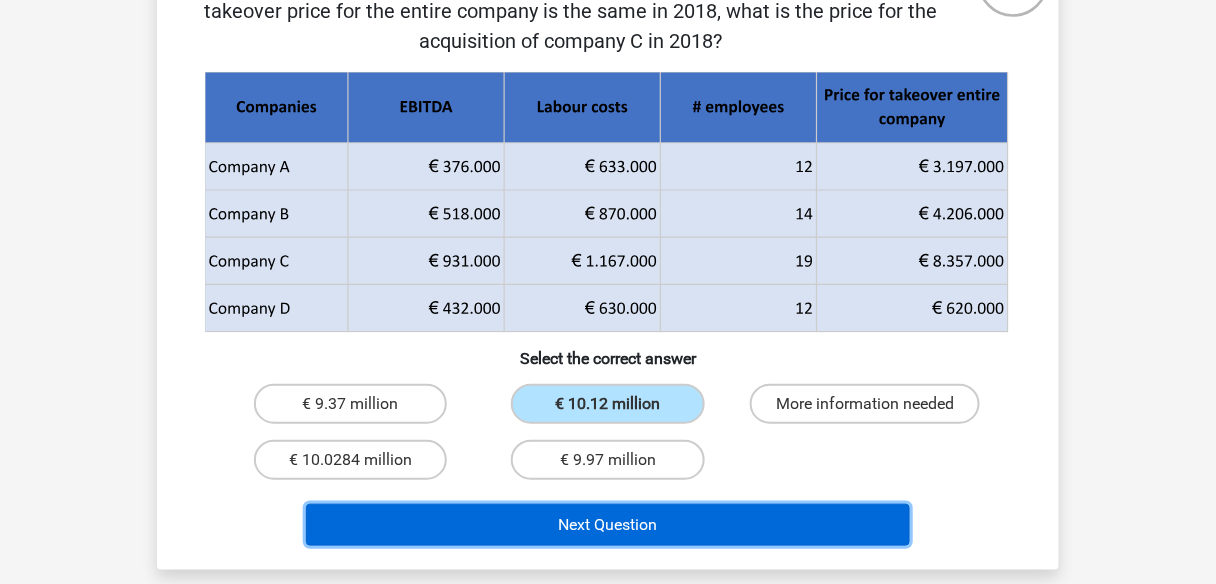 click on "Next Question" at bounding box center (608, 525) 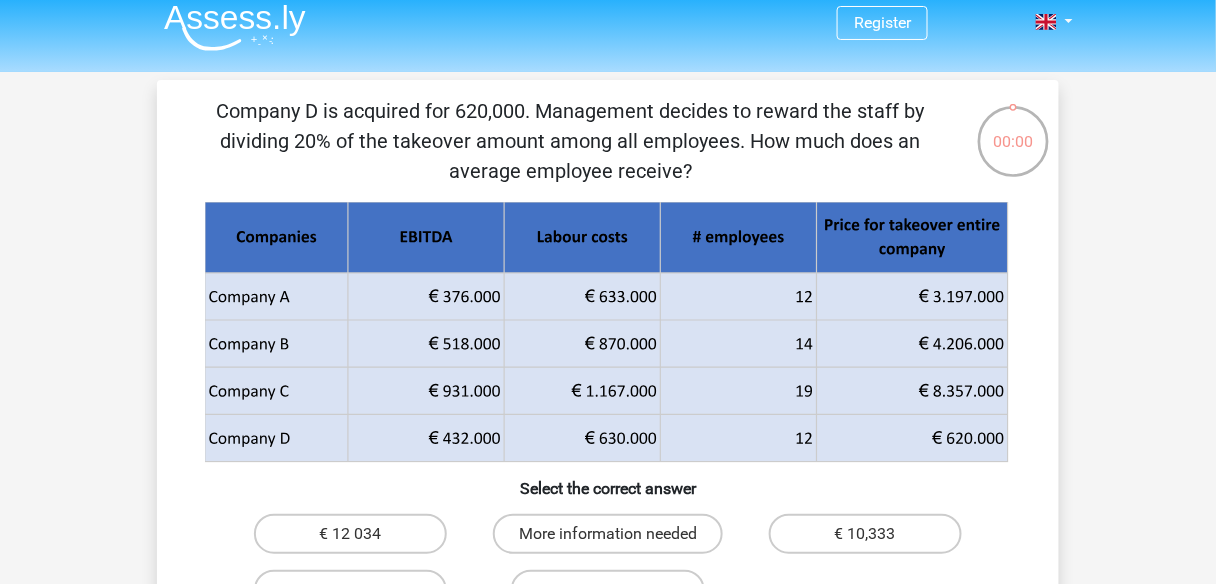 scroll, scrollTop: 92, scrollLeft: 0, axis: vertical 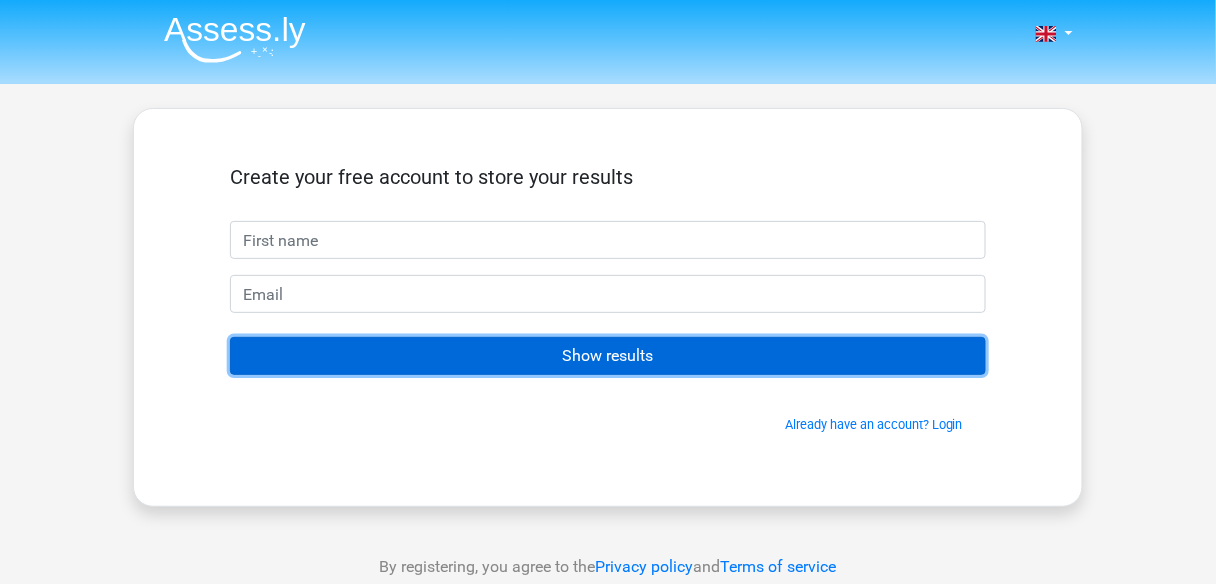 click on "Show results" at bounding box center (608, 356) 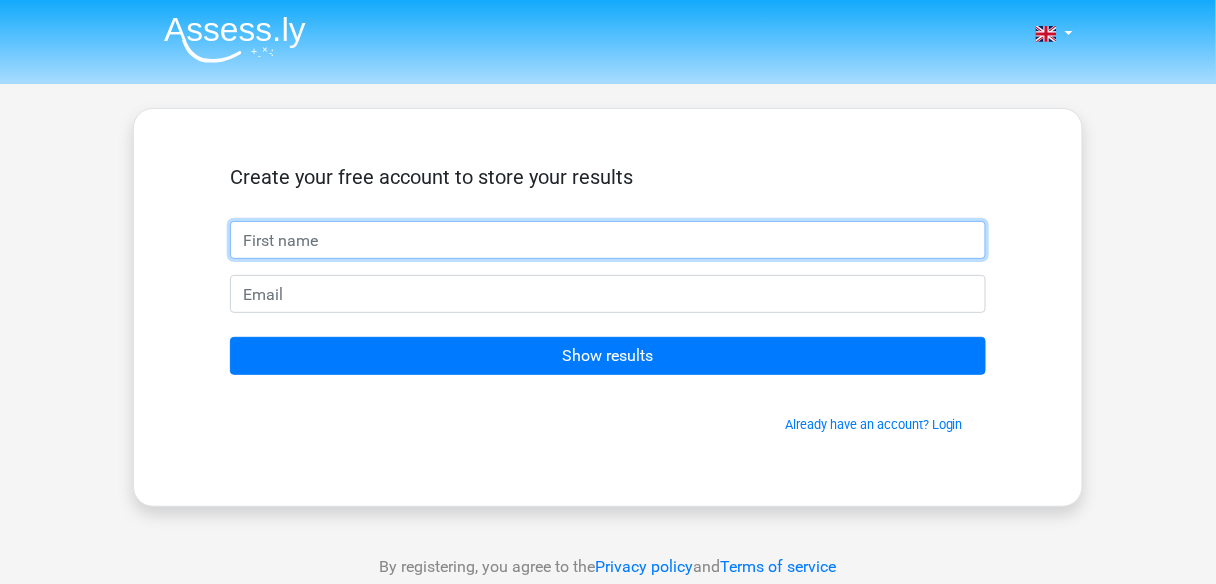 click at bounding box center [608, 240] 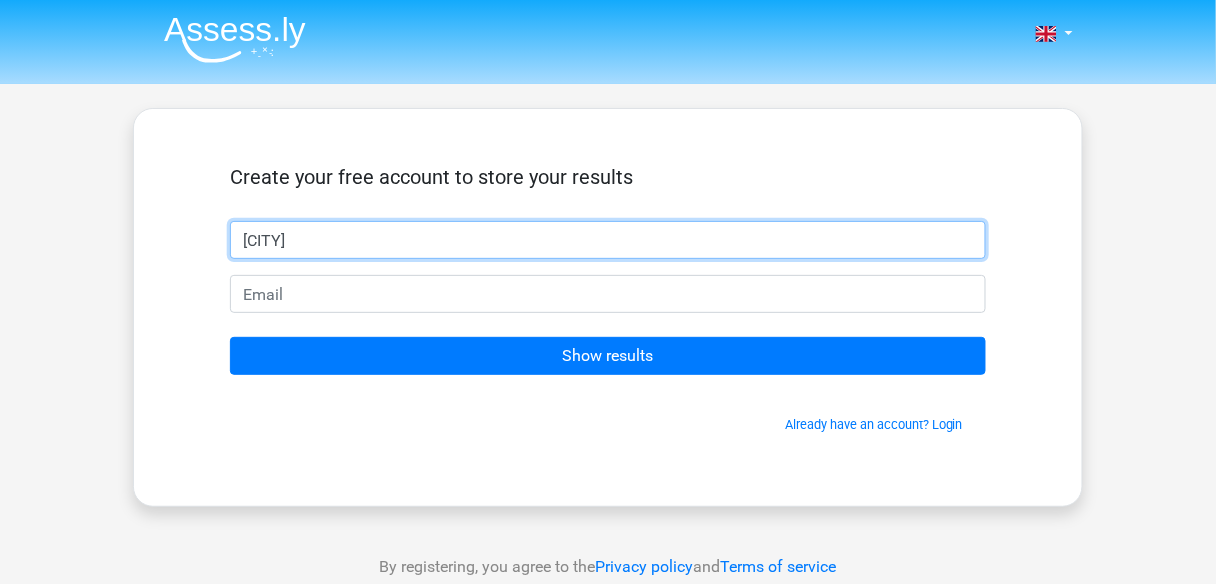 type on "[CITY]" 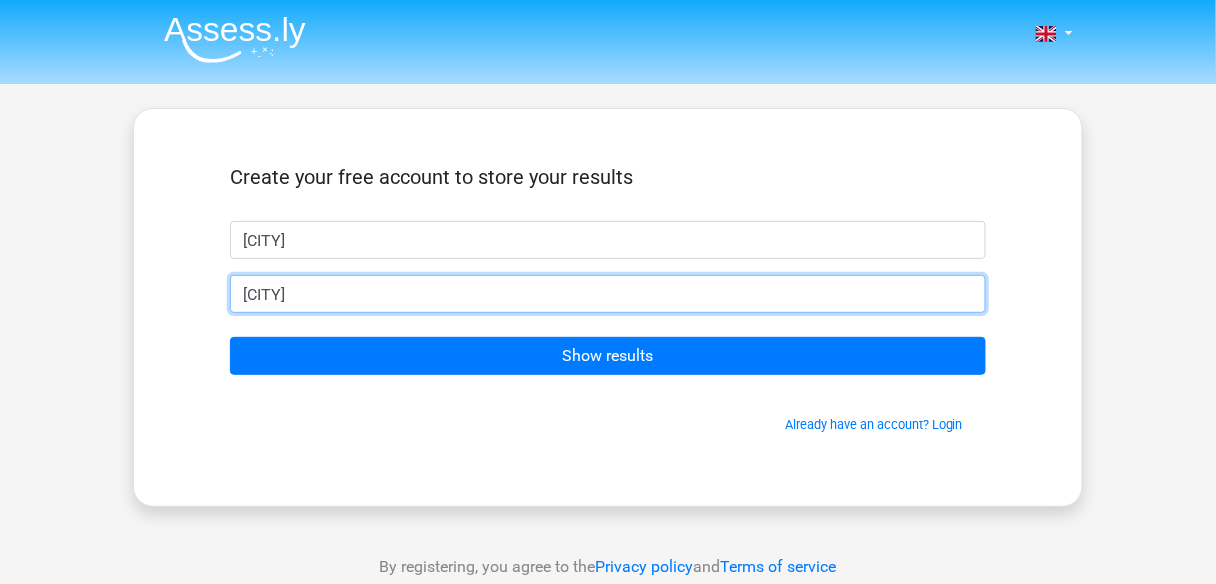 type on "[NAME]@[DOMAIN]" 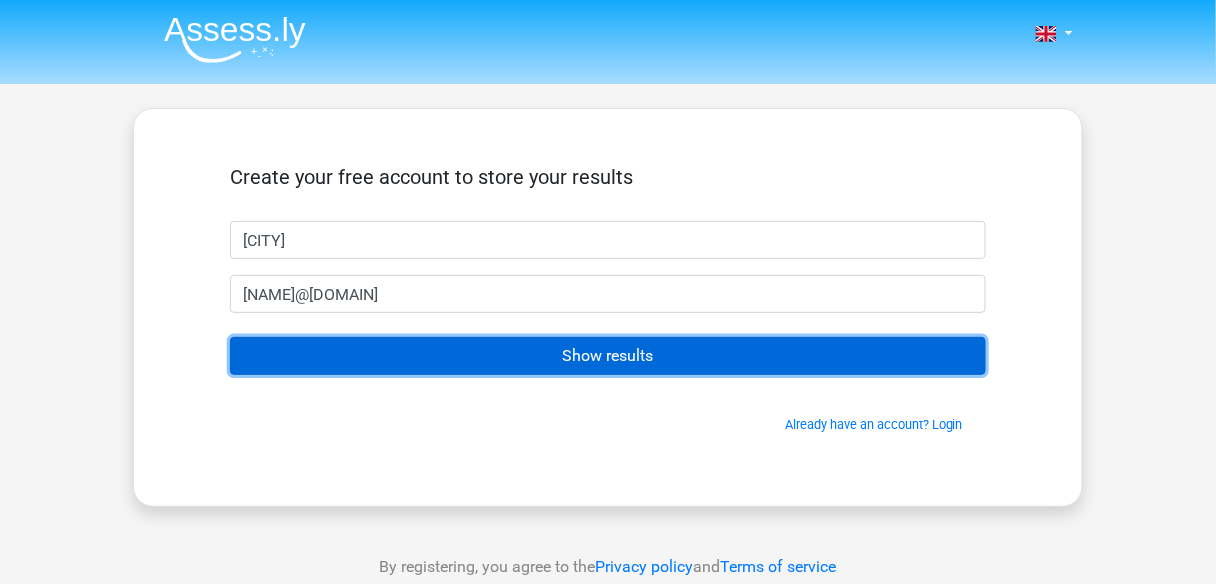 click on "Show results" at bounding box center [608, 356] 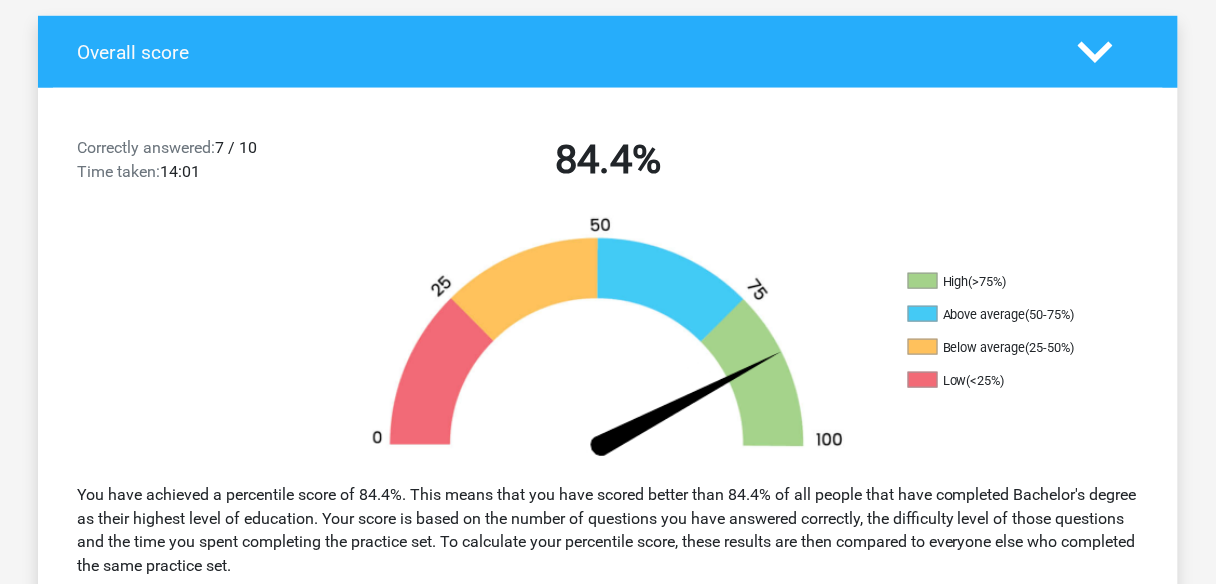 scroll, scrollTop: 480, scrollLeft: 0, axis: vertical 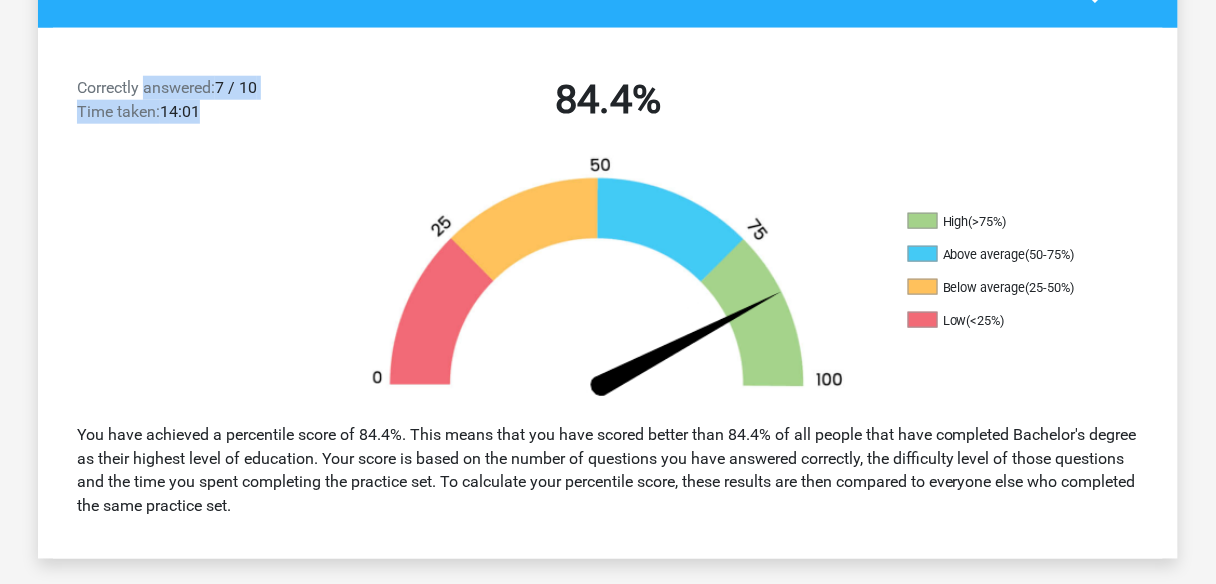 drag, startPoint x: 144, startPoint y: 94, endPoint x: 267, endPoint y: 106, distance: 123.58398 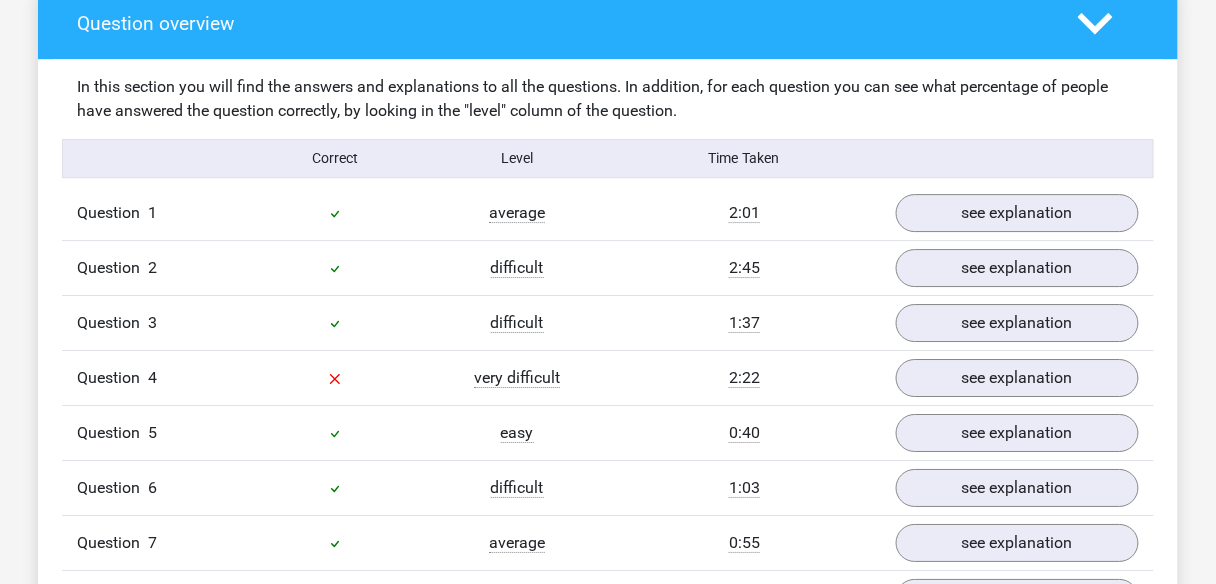 scroll, scrollTop: 1520, scrollLeft: 0, axis: vertical 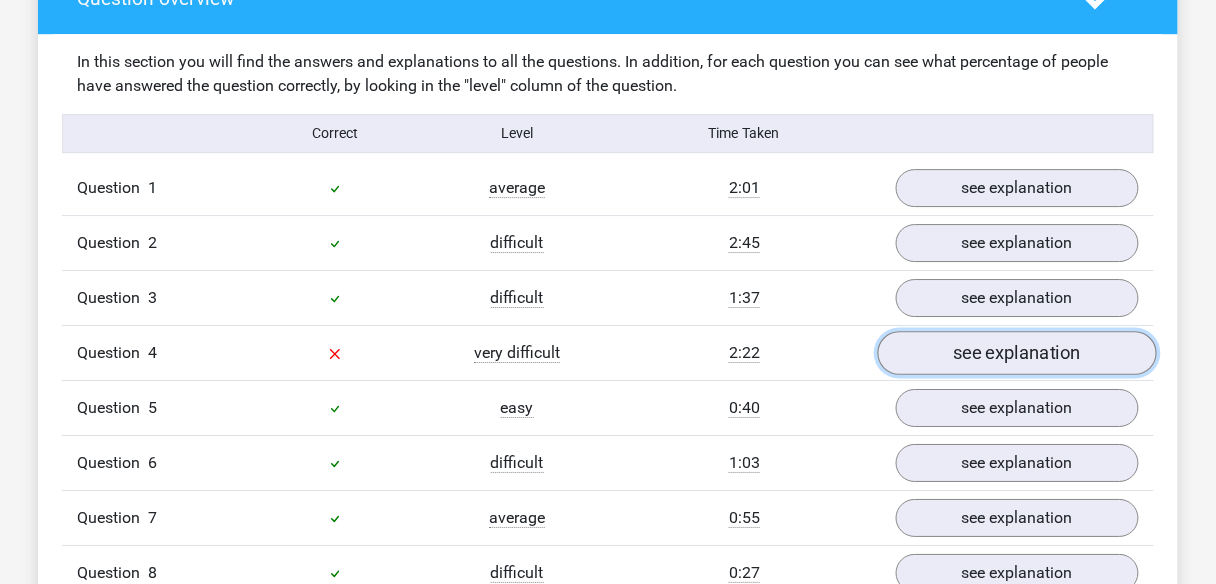 click on "see explanation" at bounding box center (1017, 353) 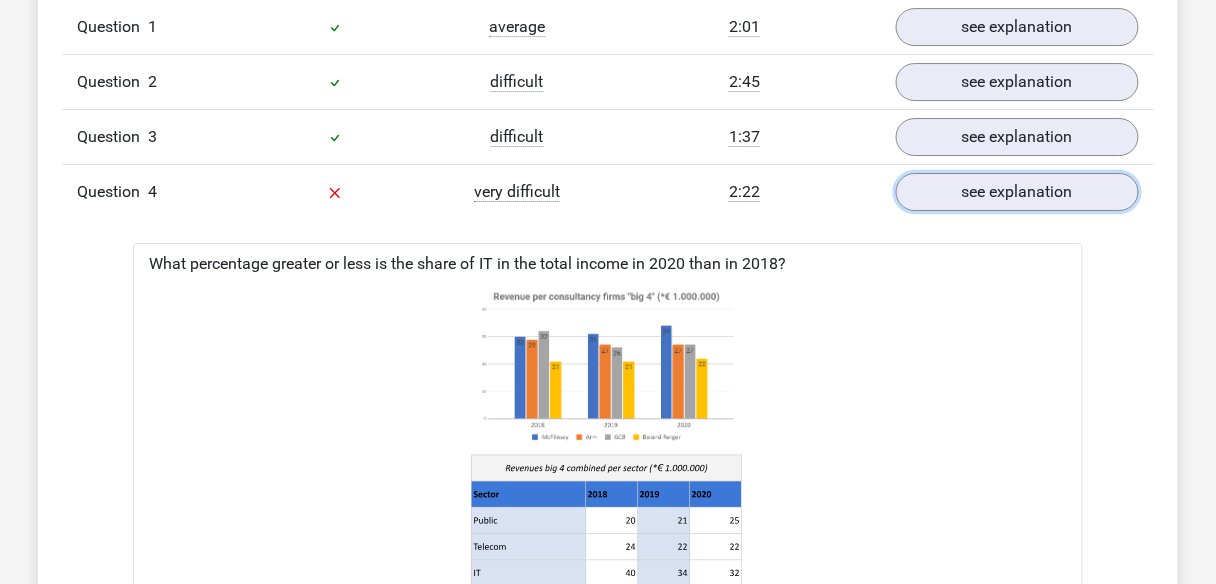 scroll, scrollTop: 1600, scrollLeft: 0, axis: vertical 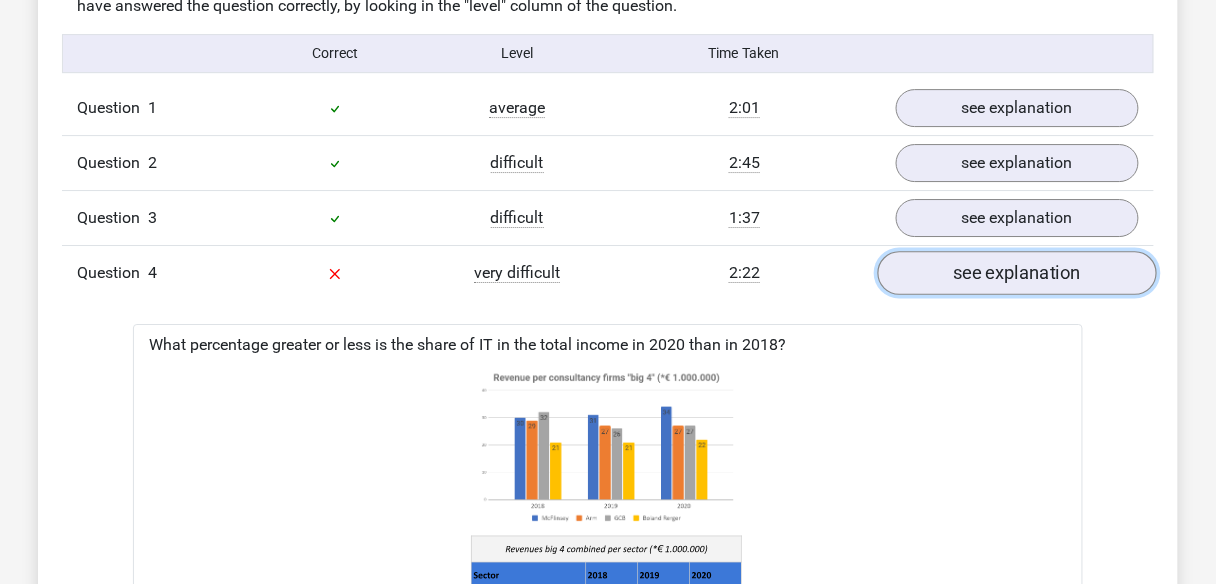 click on "see explanation" at bounding box center [1017, 273] 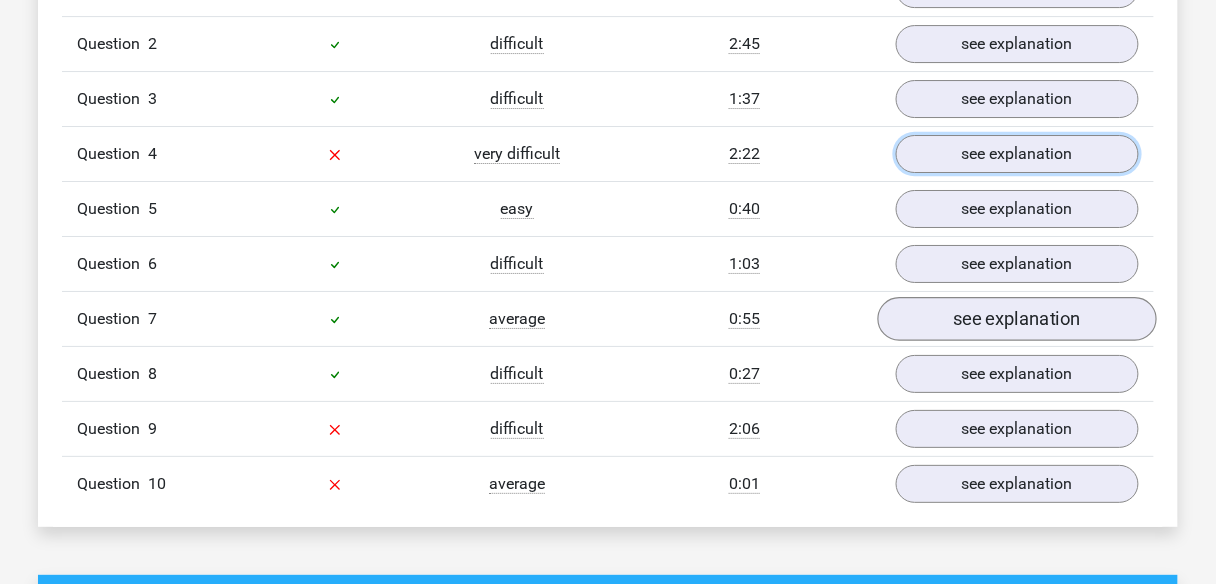 scroll, scrollTop: 1760, scrollLeft: 0, axis: vertical 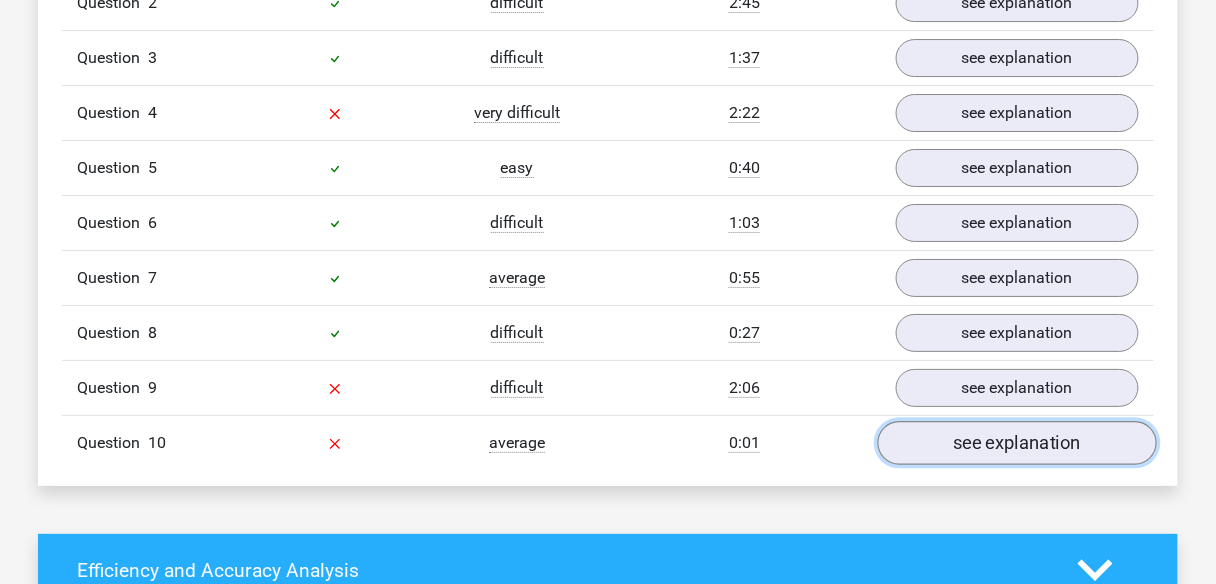 click on "see explanation" at bounding box center (1017, 443) 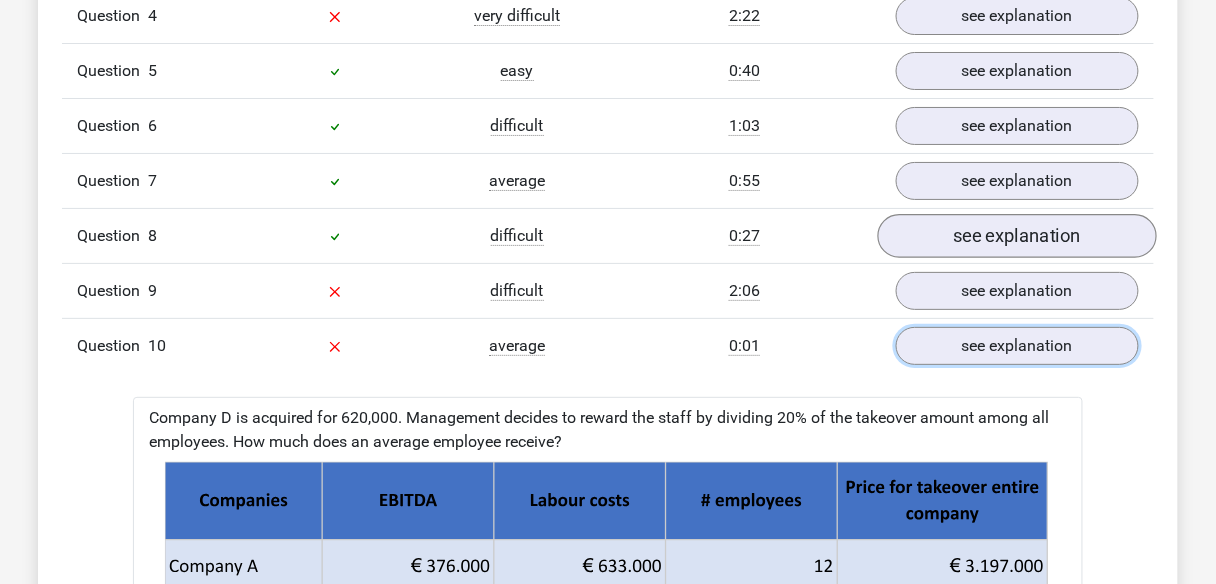 scroll, scrollTop: 1760, scrollLeft: 0, axis: vertical 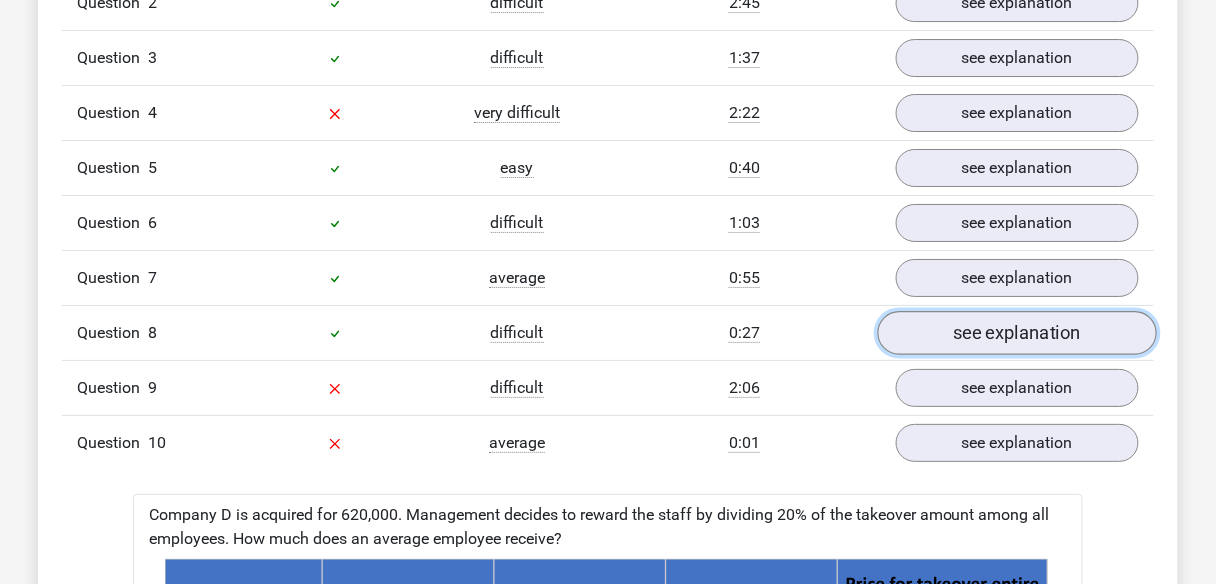 click on "see explanation" at bounding box center [1017, 333] 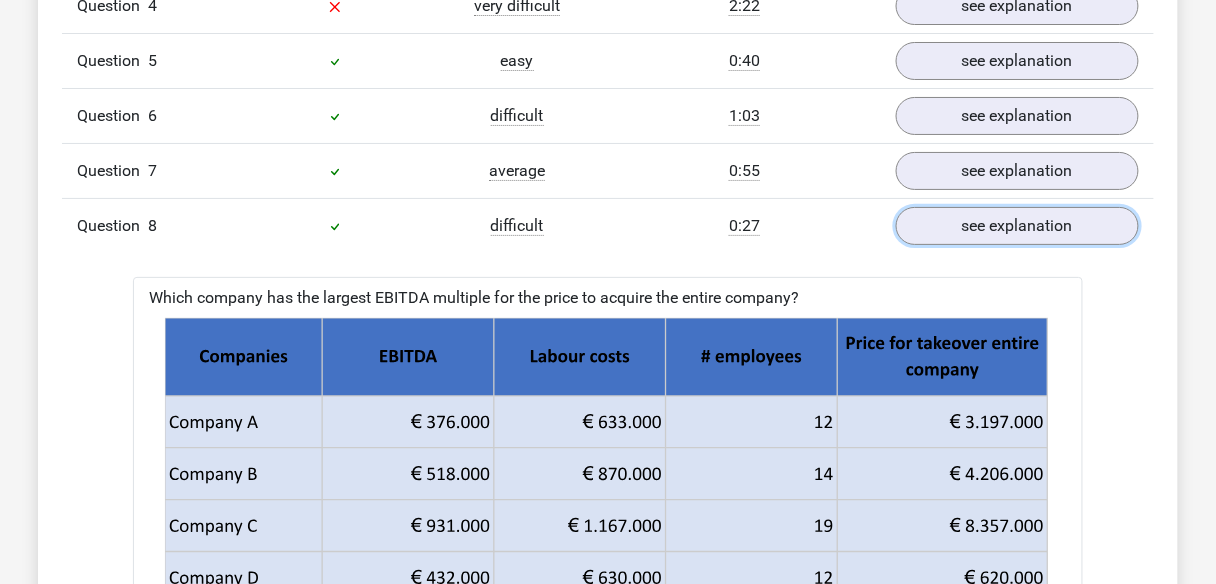 scroll, scrollTop: 1760, scrollLeft: 0, axis: vertical 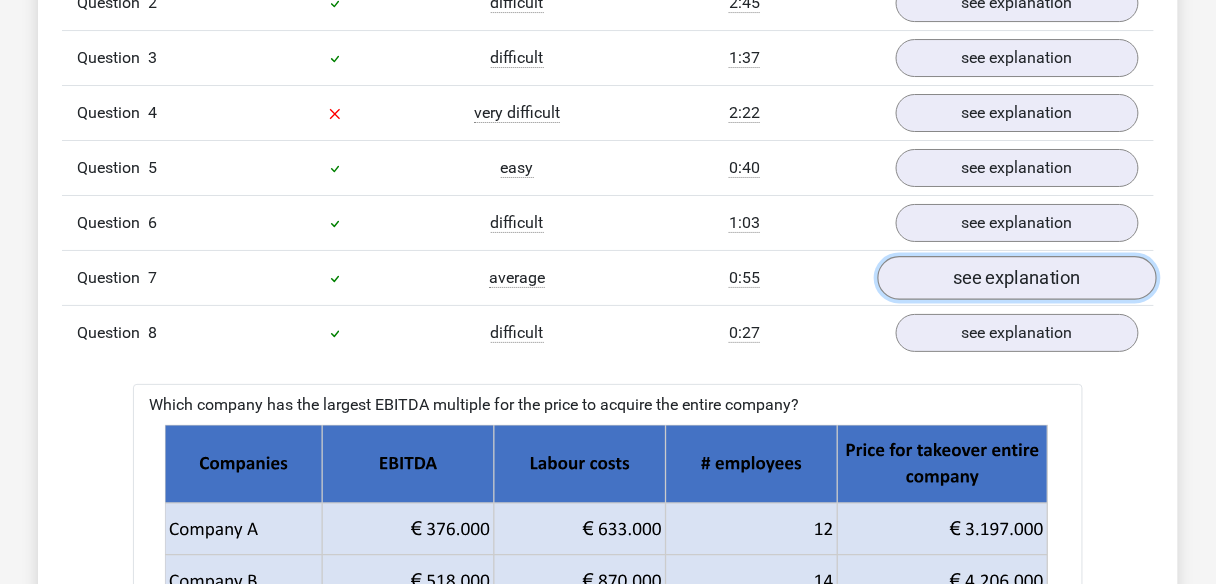 click on "see explanation" at bounding box center [1017, 278] 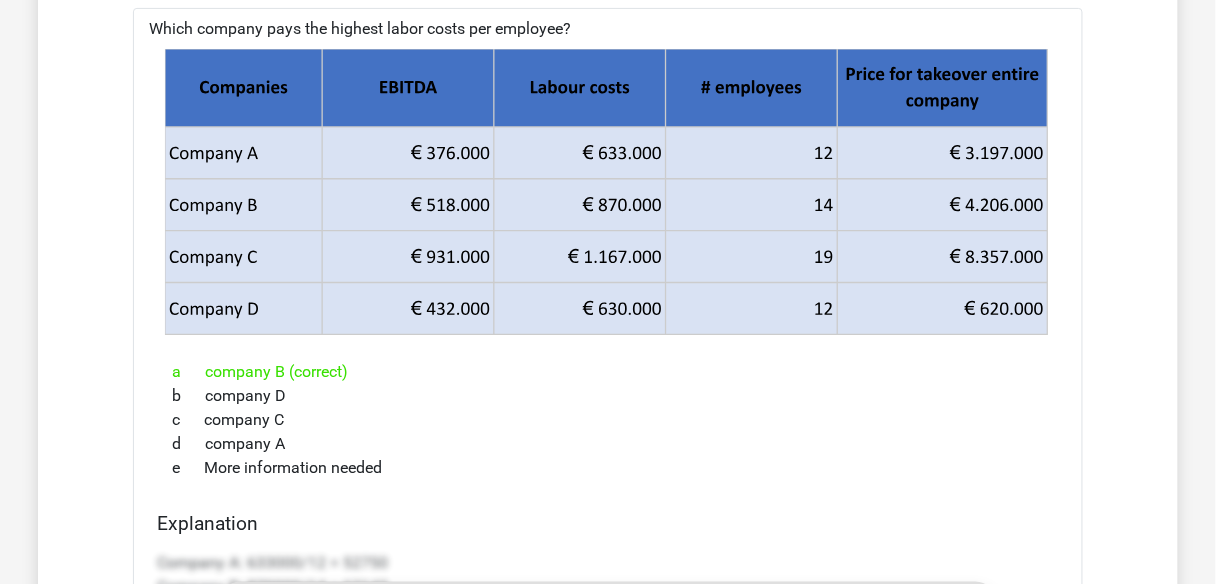 scroll, scrollTop: 1920, scrollLeft: 0, axis: vertical 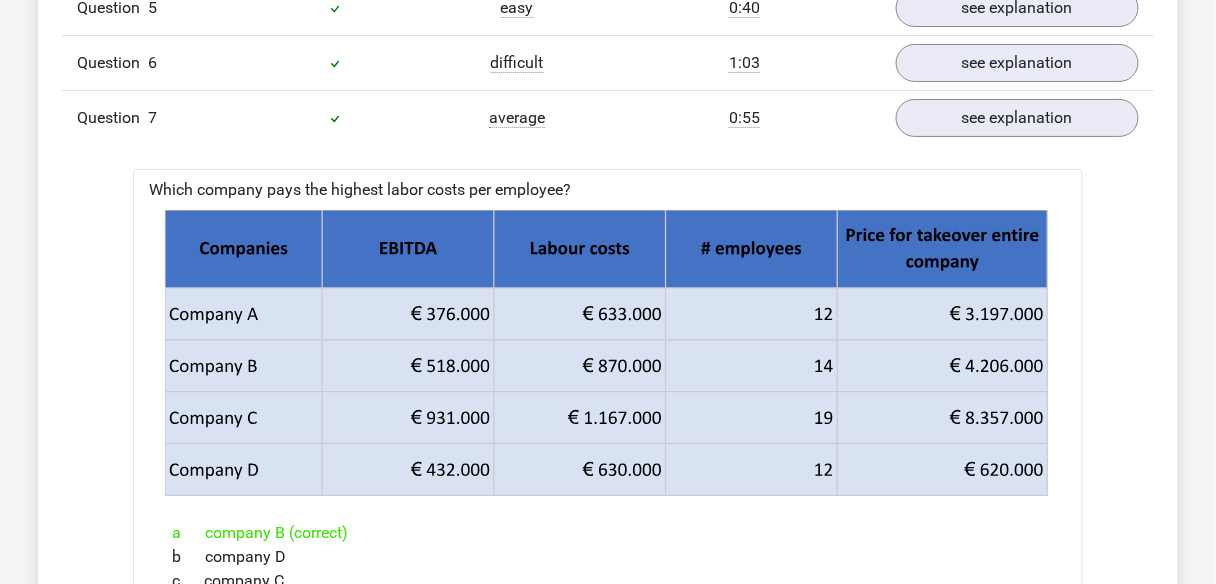 click on "Question
7
average
0:55
see explanation" at bounding box center [608, 117] 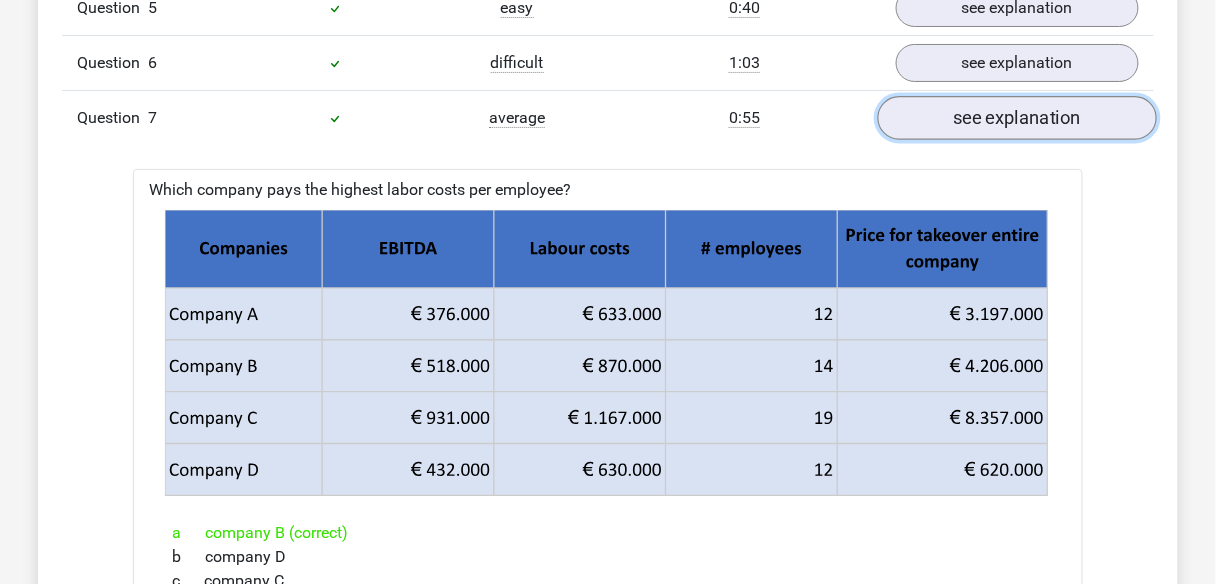 click on "see explanation" at bounding box center [1017, 118] 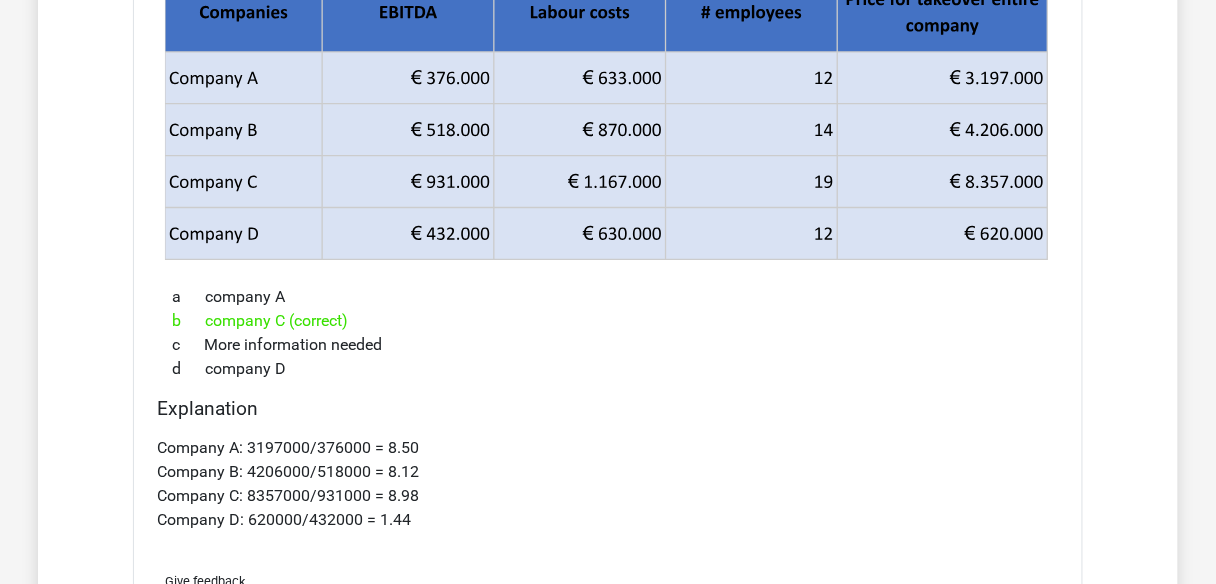 scroll, scrollTop: 2240, scrollLeft: 0, axis: vertical 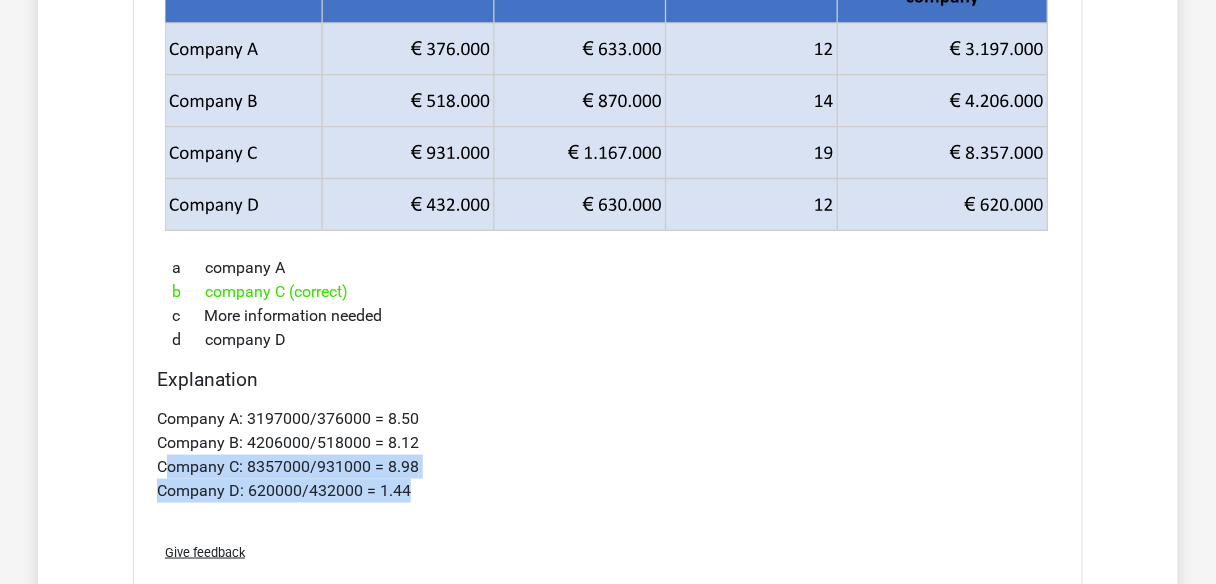 drag, startPoint x: 435, startPoint y: 474, endPoint x: 171, endPoint y: 462, distance: 264.27258 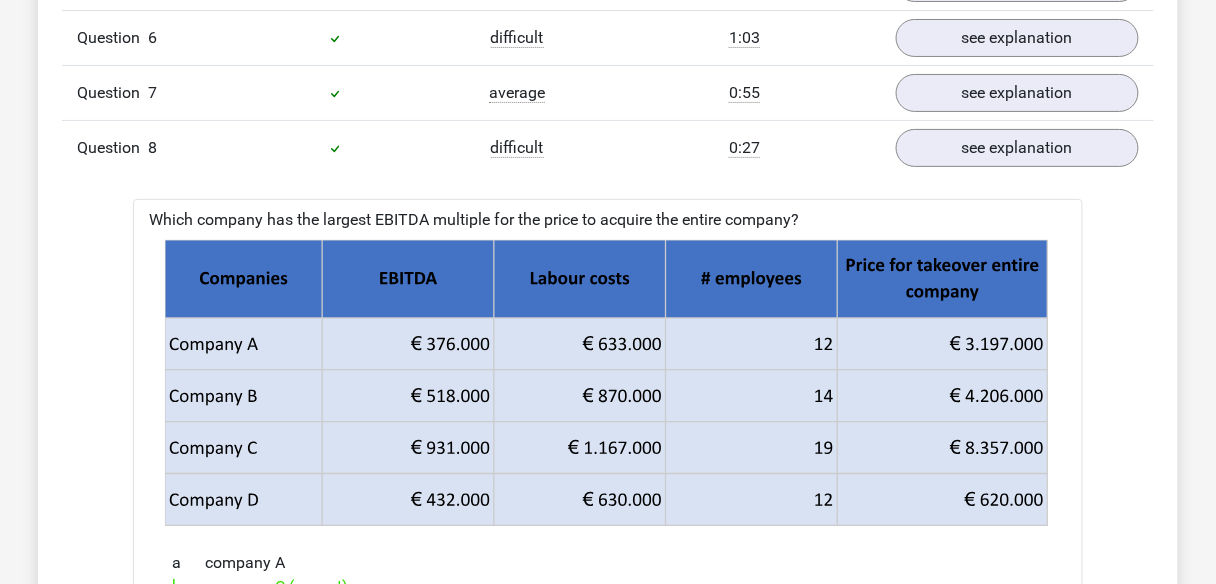 scroll, scrollTop: 1920, scrollLeft: 0, axis: vertical 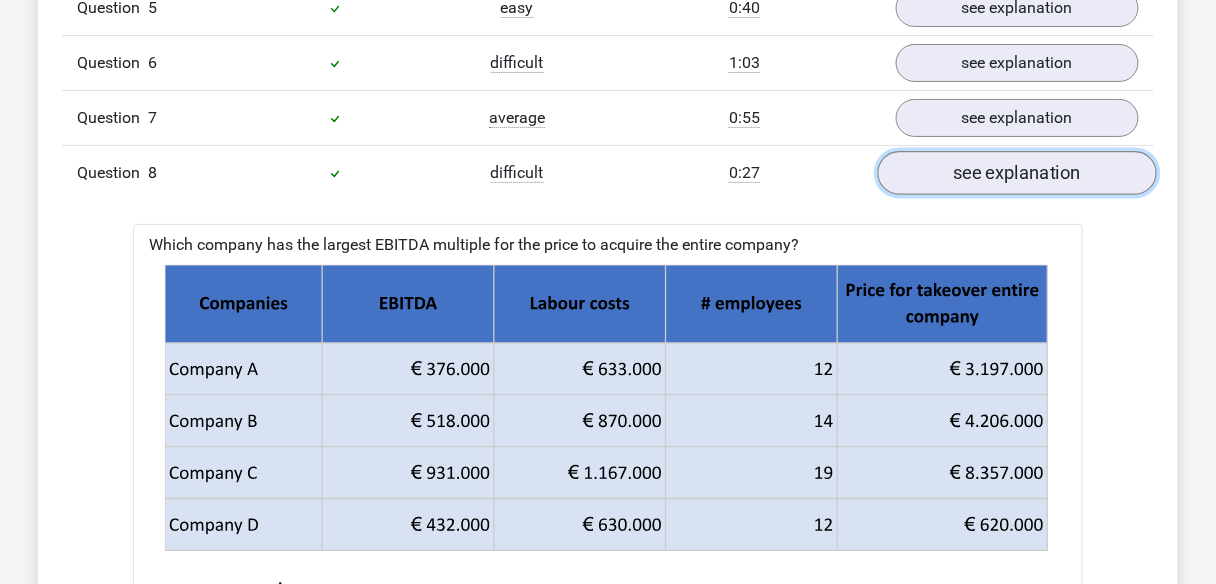 click on "see explanation" at bounding box center (1017, 173) 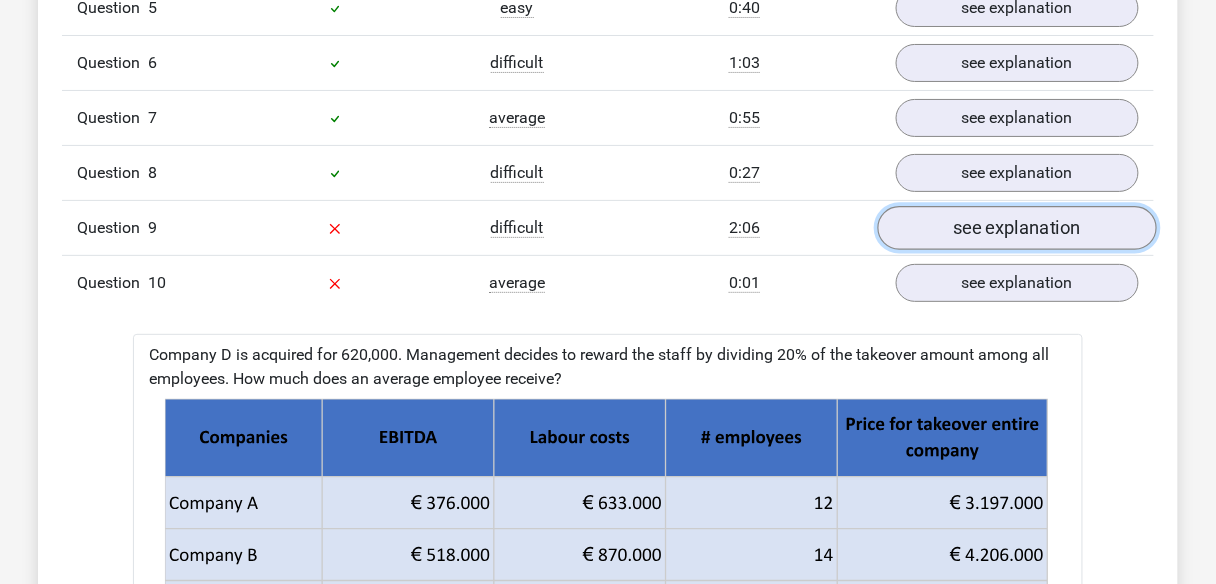 click on "see explanation" at bounding box center [1017, 228] 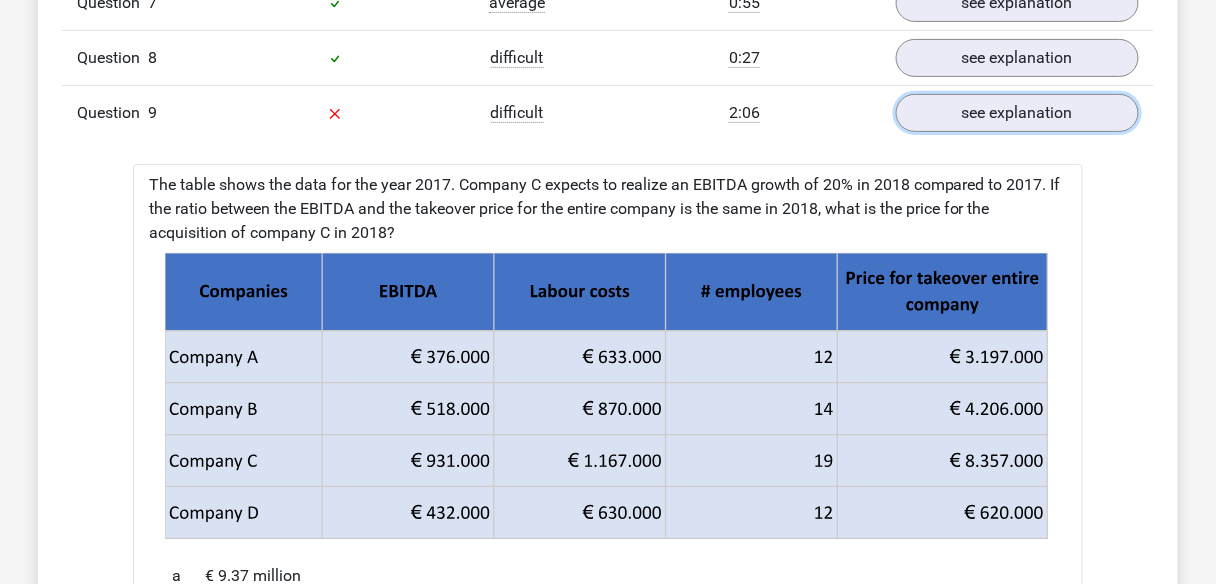 scroll, scrollTop: 2000, scrollLeft: 0, axis: vertical 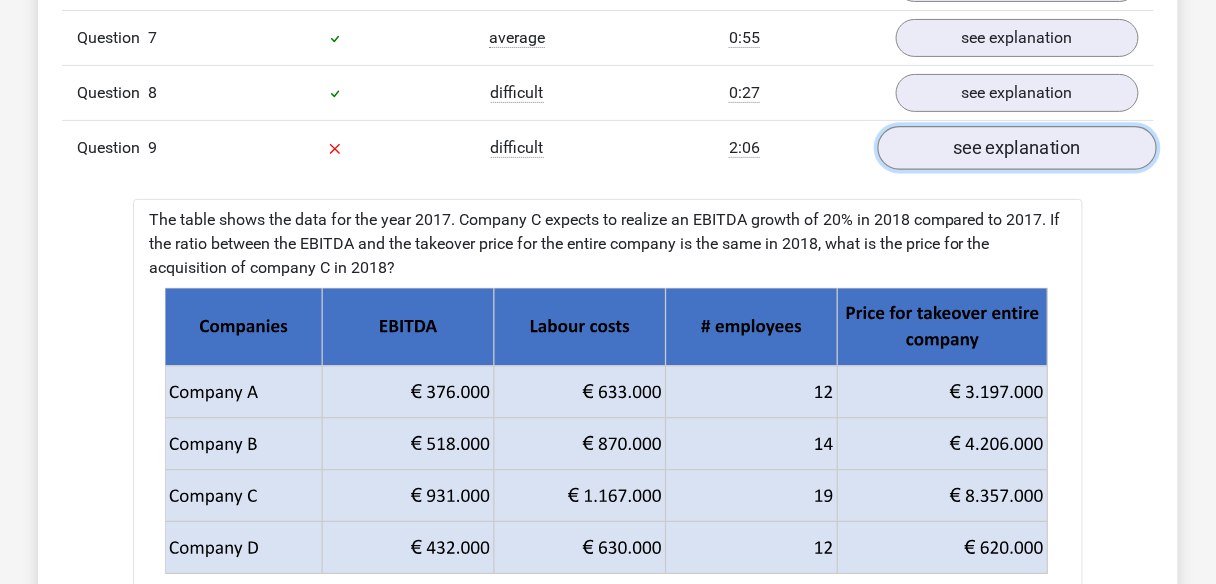click on "see explanation" at bounding box center [1017, 148] 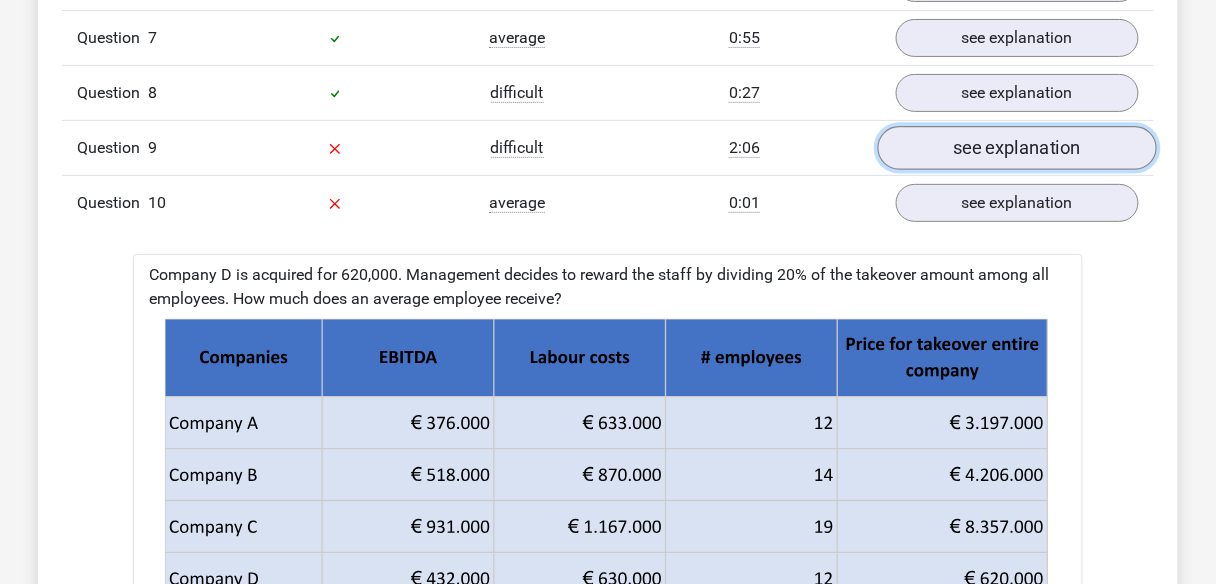 click on "see explanation" at bounding box center [1017, 148] 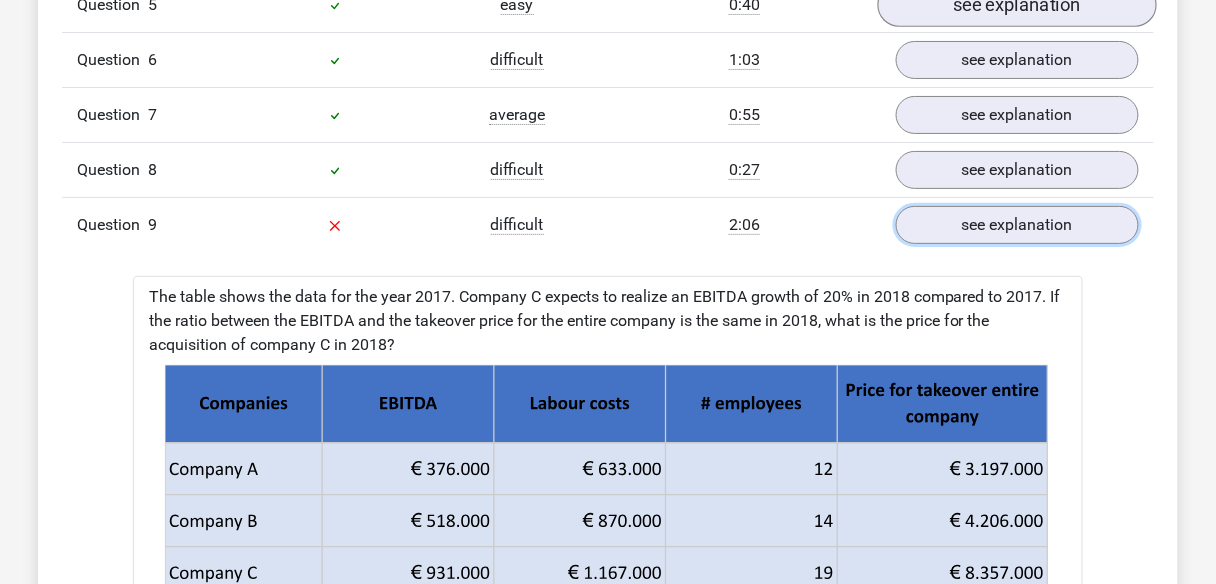 scroll, scrollTop: 1920, scrollLeft: 0, axis: vertical 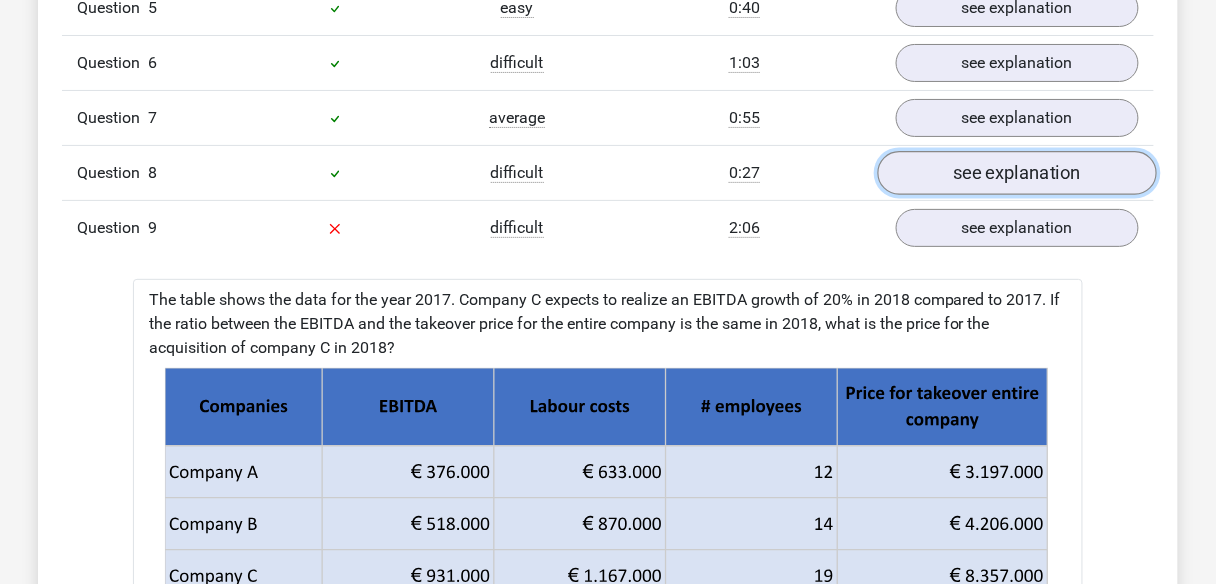 click on "see explanation" at bounding box center [1017, 173] 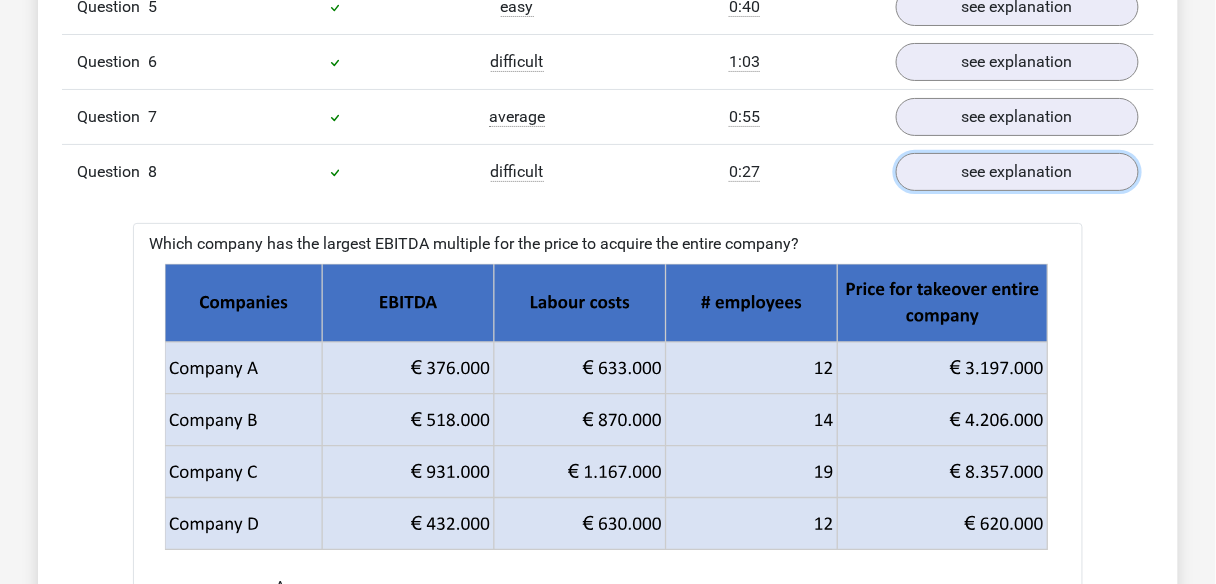 scroll, scrollTop: 1920, scrollLeft: 0, axis: vertical 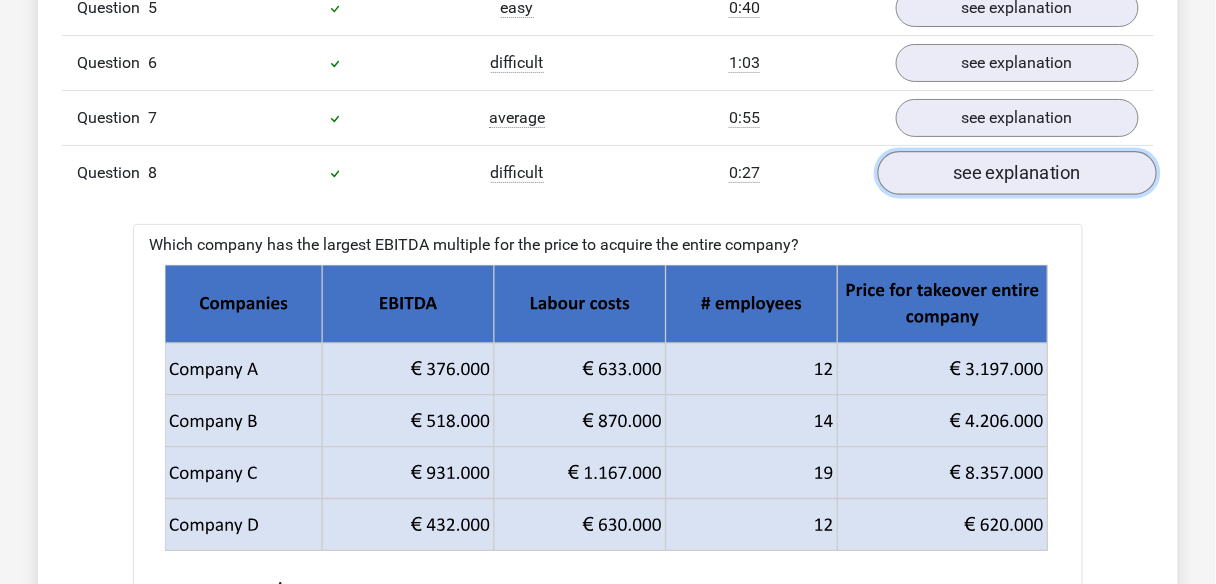 click on "see explanation" at bounding box center [1017, 173] 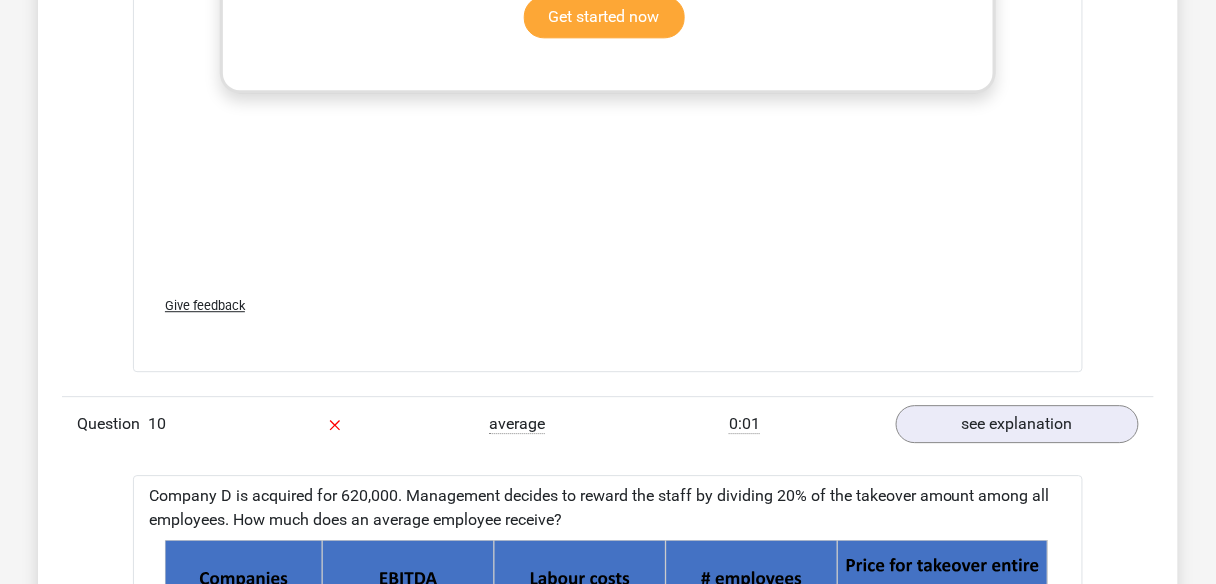 scroll, scrollTop: 3120, scrollLeft: 0, axis: vertical 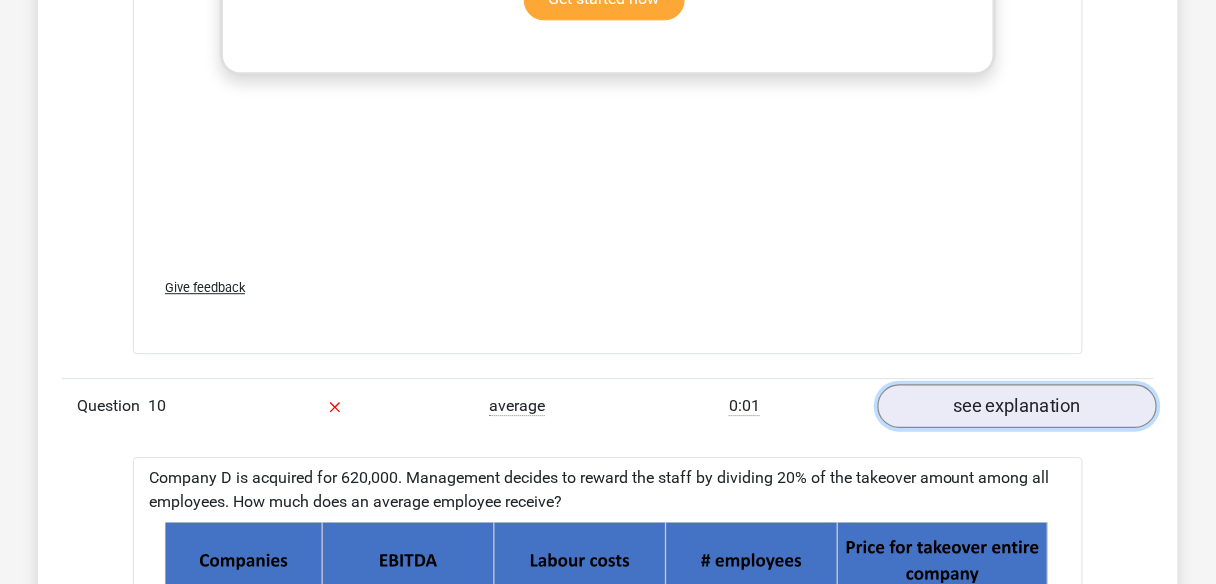 click on "see explanation" at bounding box center [1017, 407] 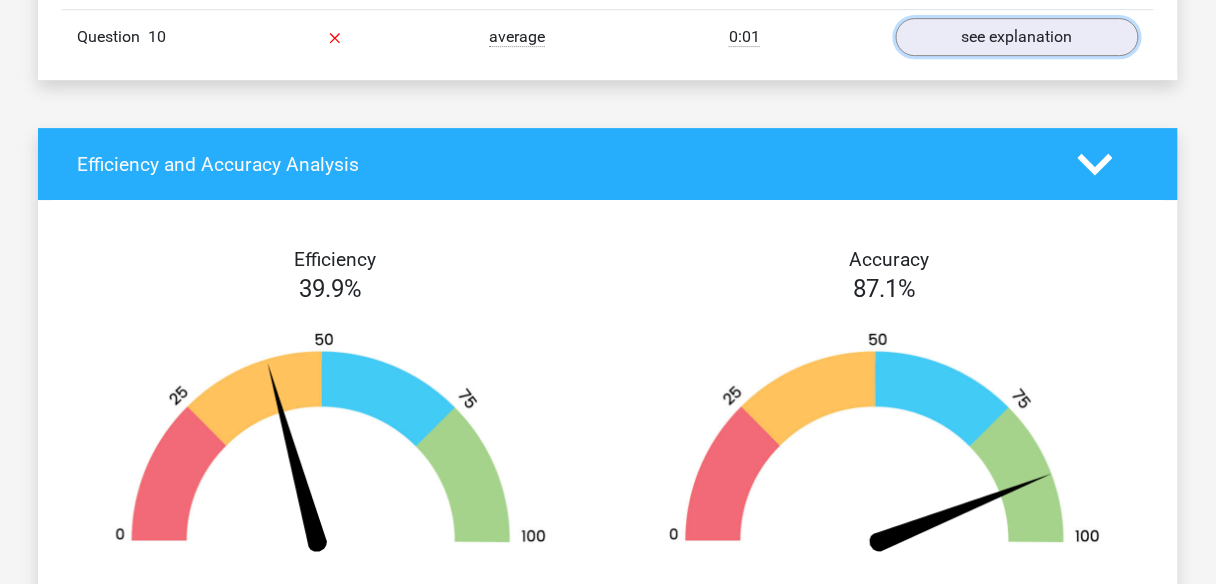 scroll, scrollTop: 3440, scrollLeft: 0, axis: vertical 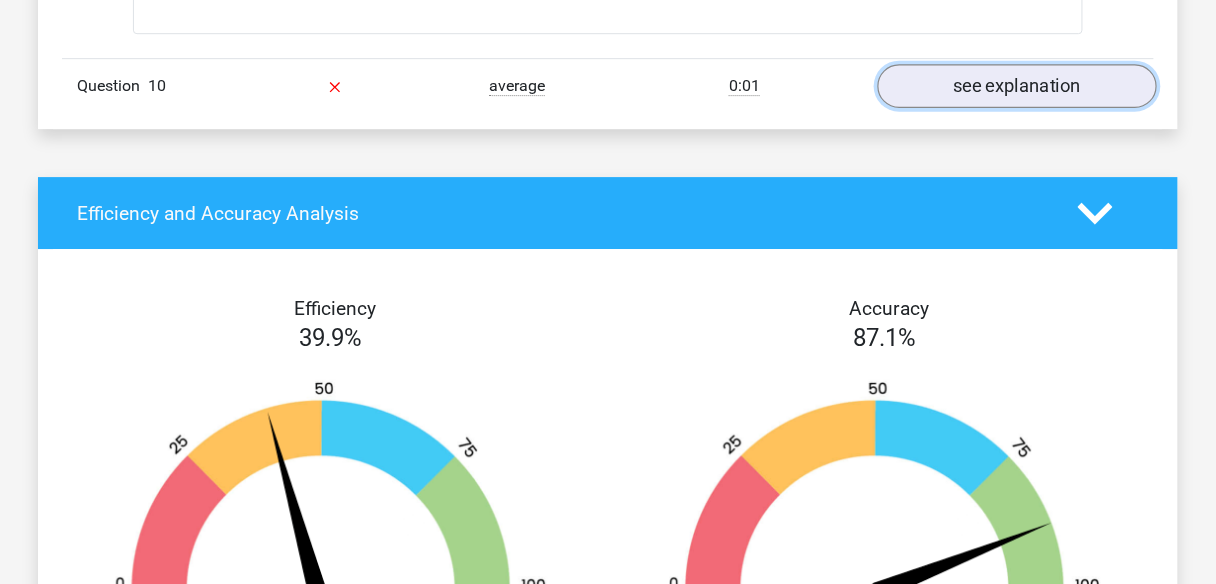 click on "see explanation" at bounding box center [1017, 87] 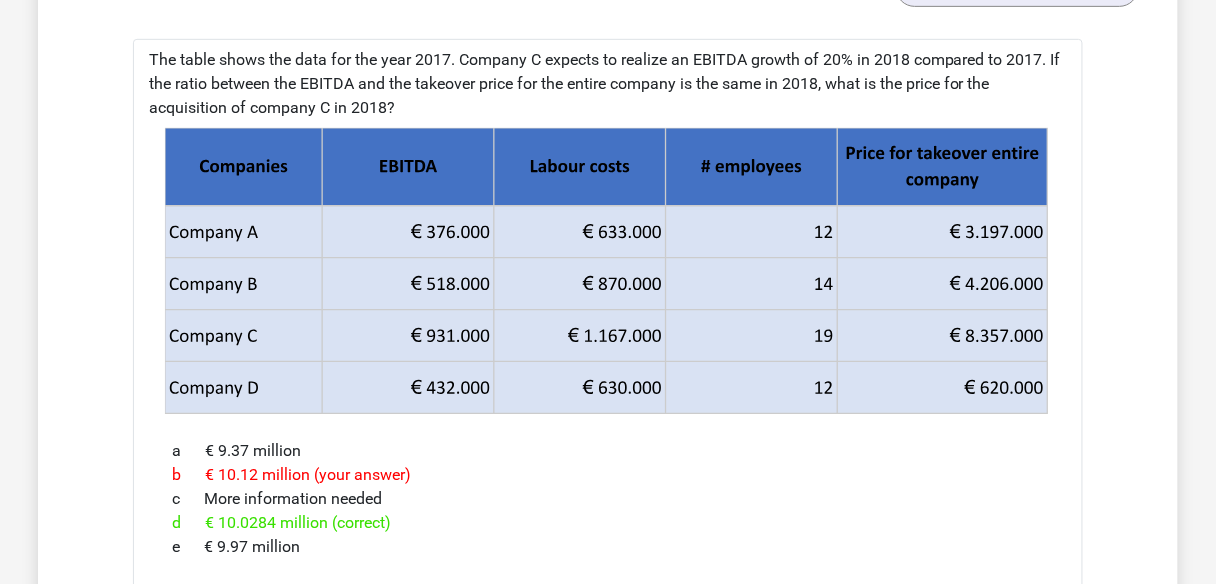 scroll, scrollTop: 2080, scrollLeft: 0, axis: vertical 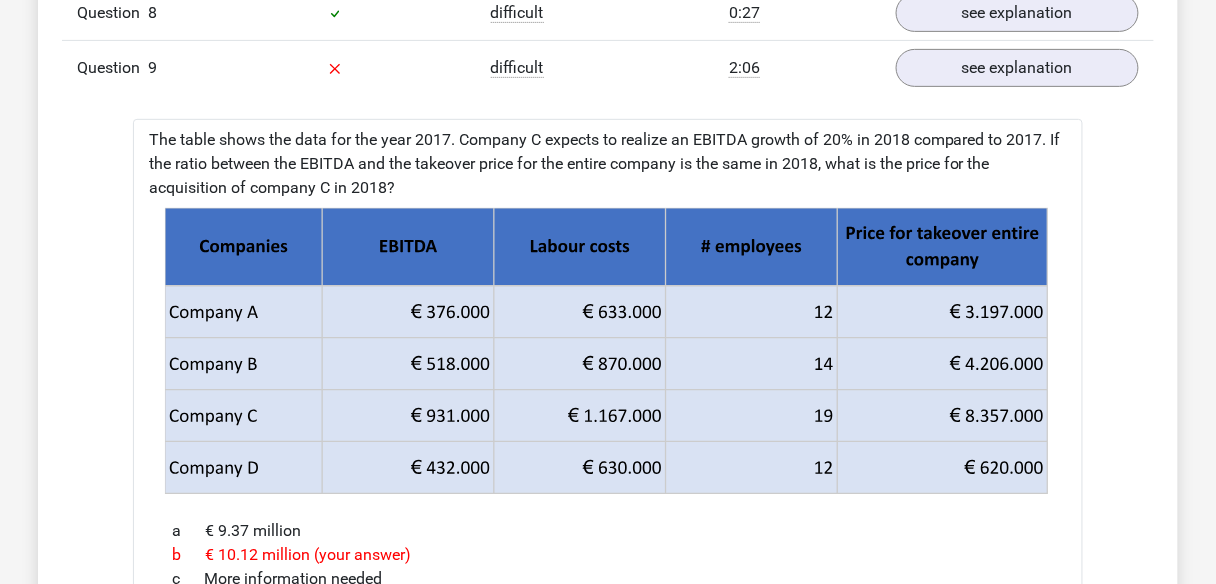 click on "The table shows the data for the year 2017. Company C expects to realize an EBITDA growth of 20% in 2018 compared to 2017. If the ratio between the EBITDA and the takeover price for the entire company is the same in 2018, what is the price for the acquisition of company C in 2018?
a
€ 9.37 million
b
€ 10.12 million
(your answer)
c
More information needed
d
€ 10.0284 million
(correct)
e" at bounding box center [608, 756] 